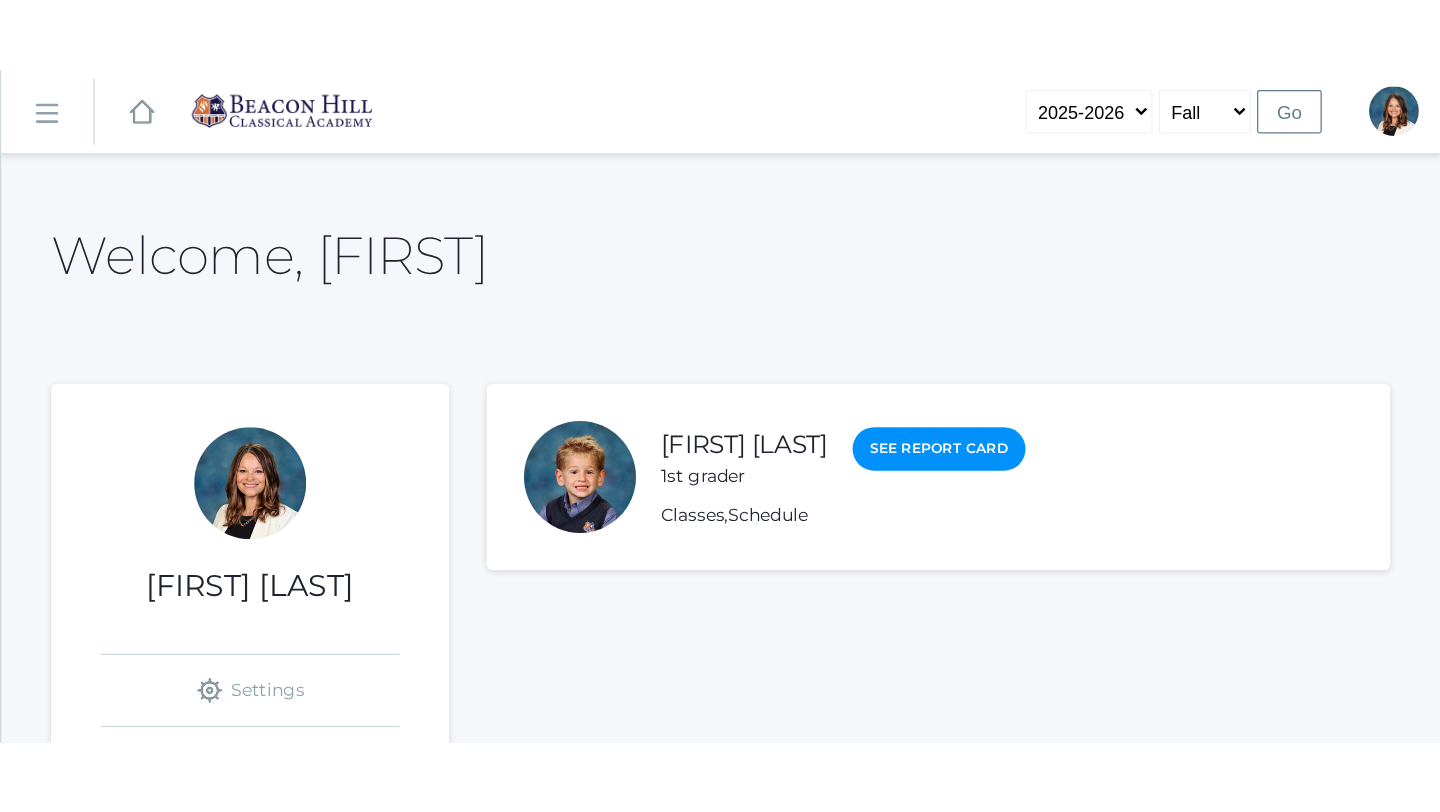 scroll, scrollTop: 0, scrollLeft: 0, axis: both 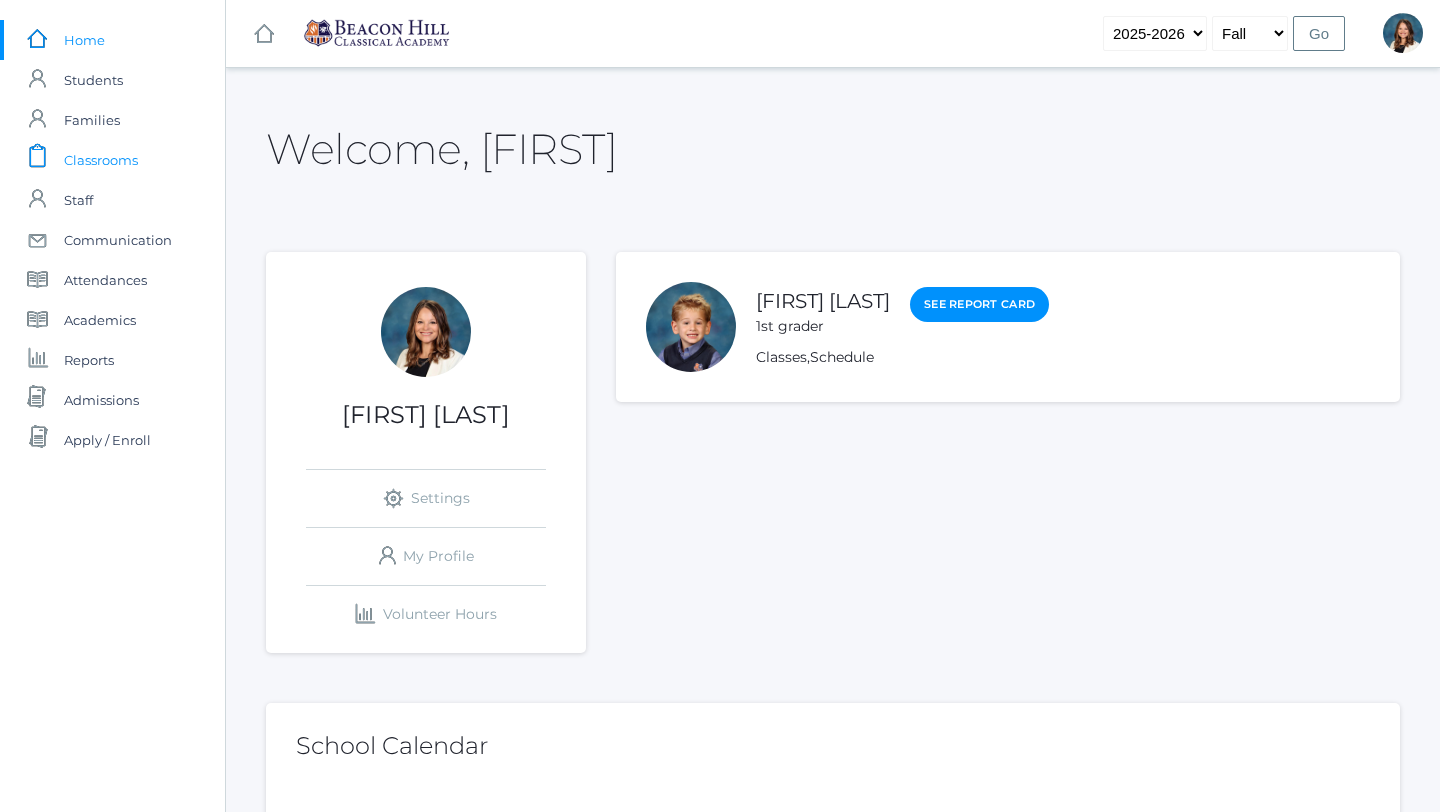 click on "Classrooms" at bounding box center [101, 160] 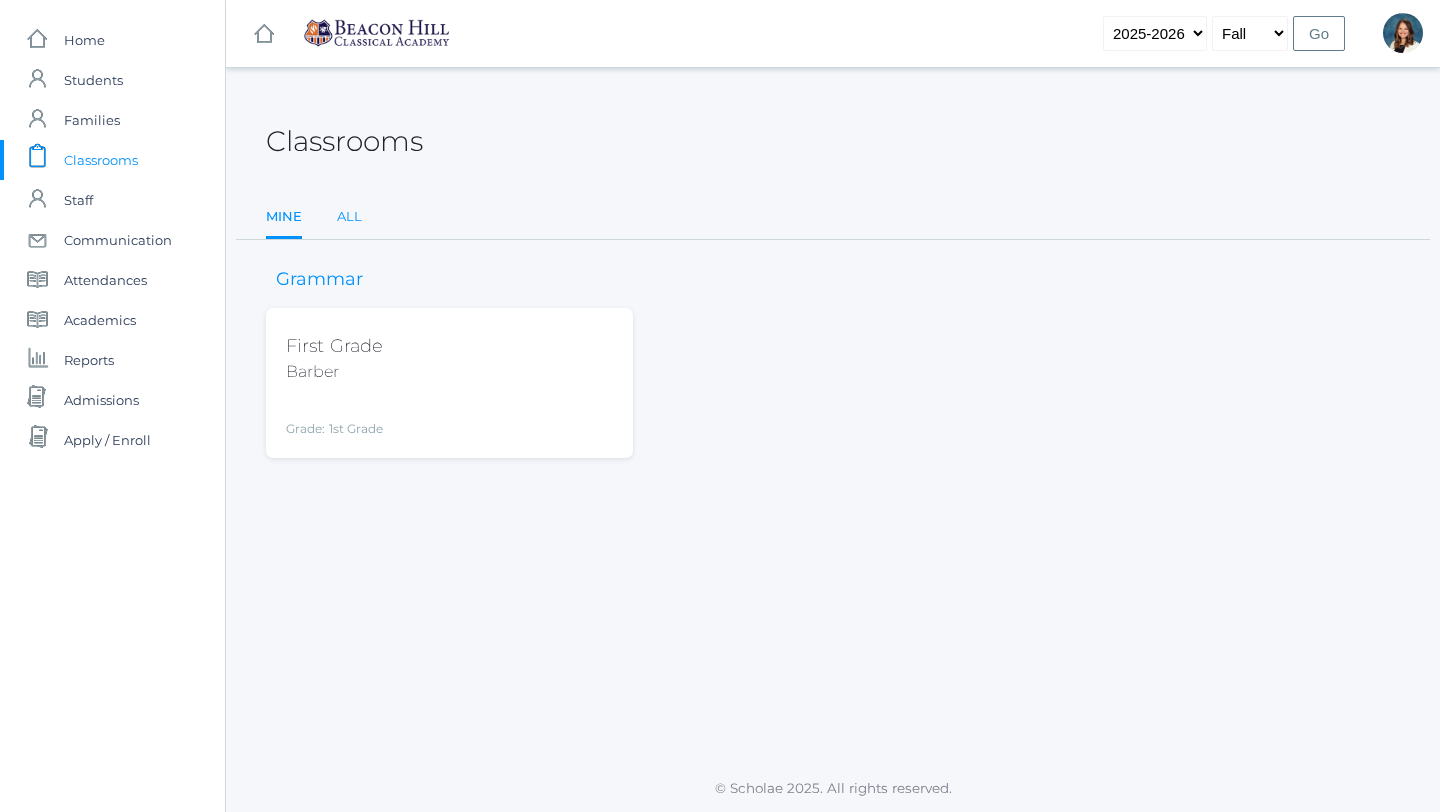 click on "All" at bounding box center (349, 217) 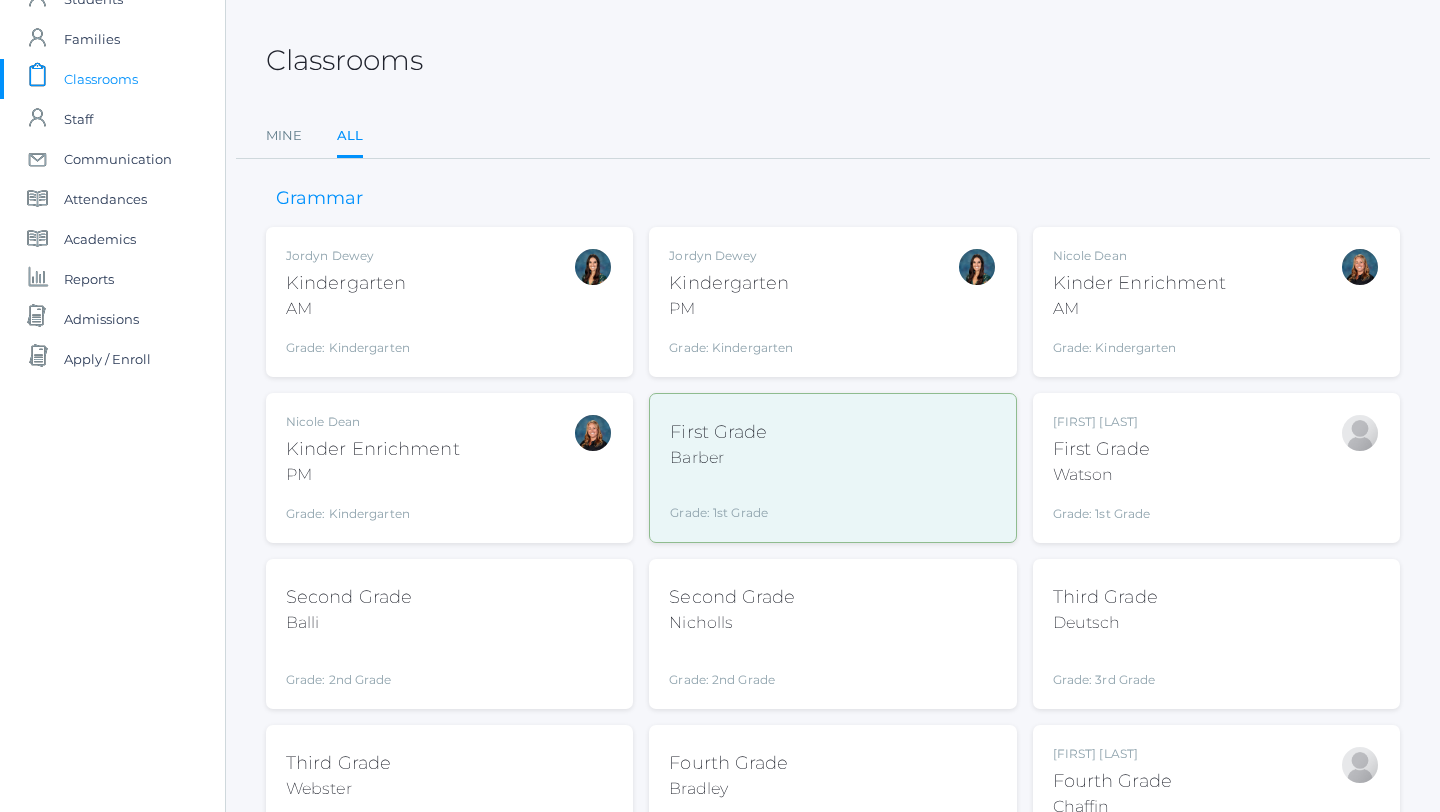 scroll, scrollTop: 105, scrollLeft: 0, axis: vertical 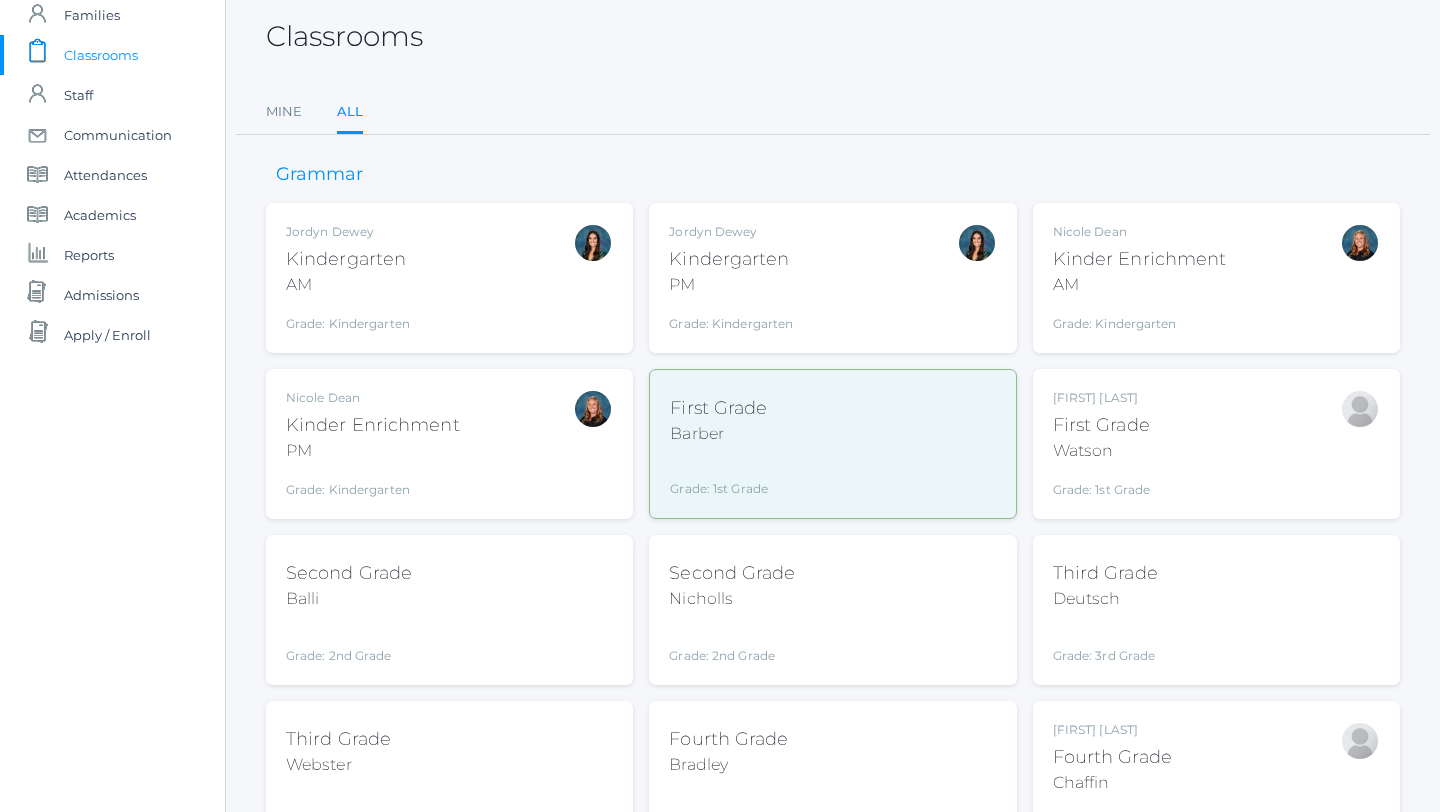 click on "Kinder Enrichment" at bounding box center (1140, 259) 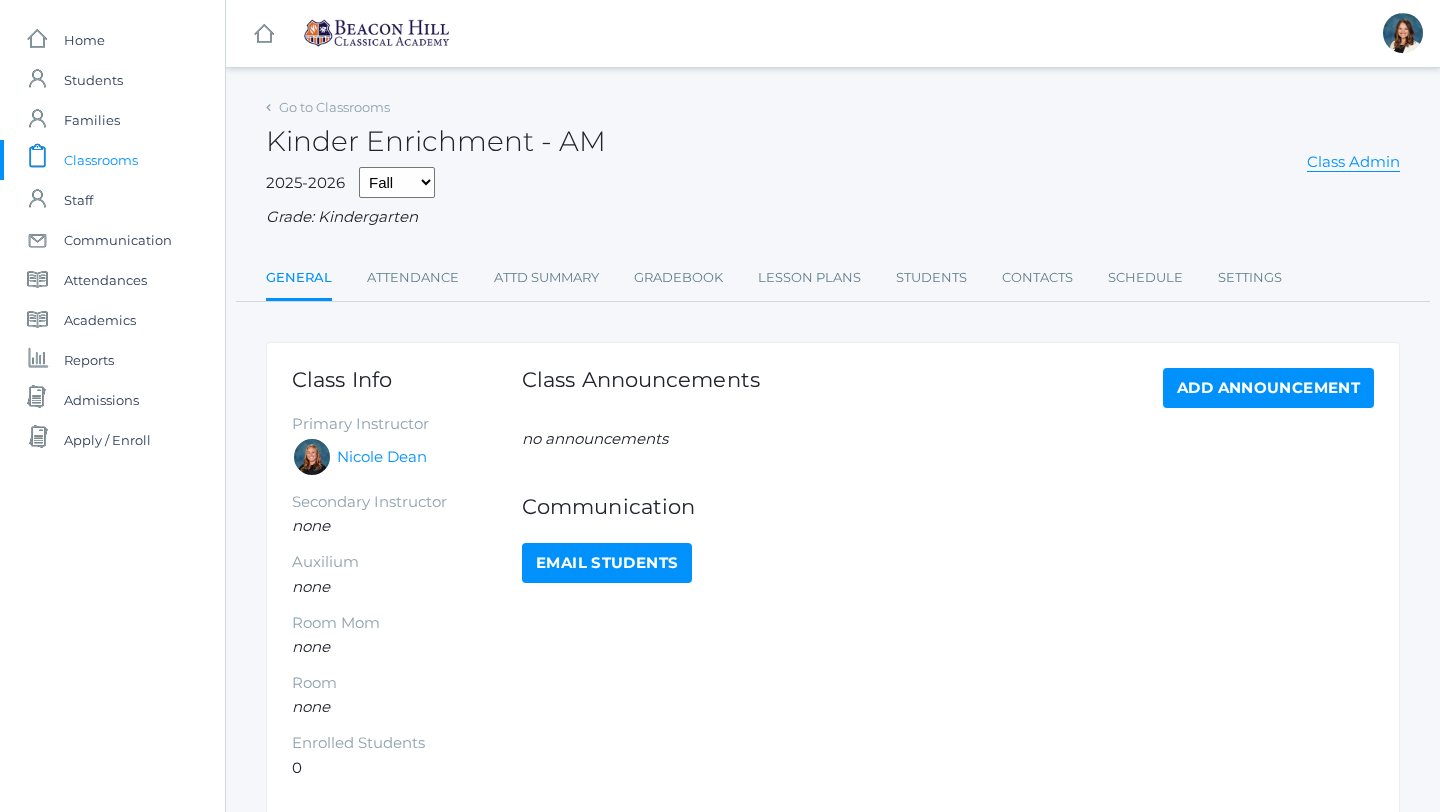 scroll, scrollTop: 0, scrollLeft: 0, axis: both 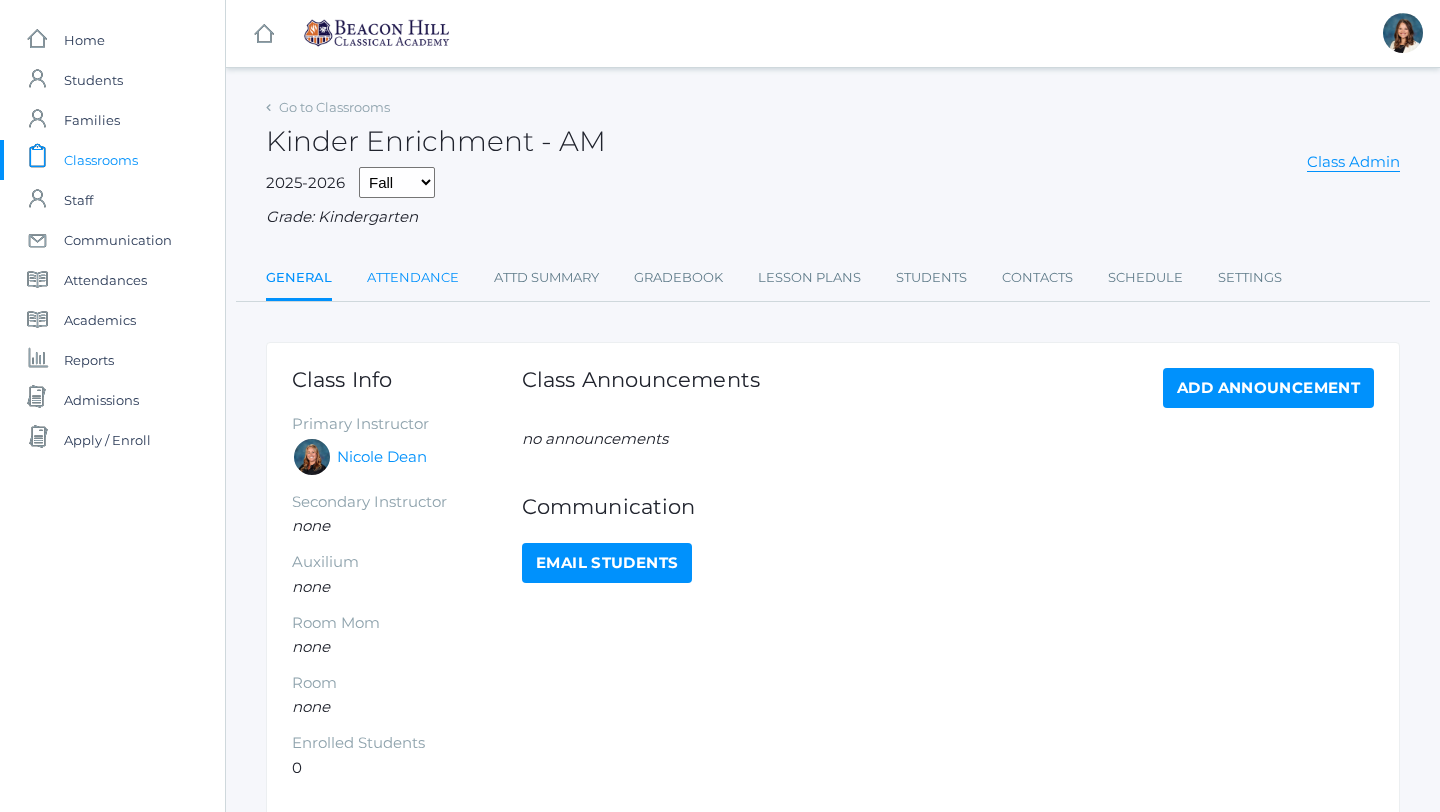 click on "Attendance" at bounding box center (413, 278) 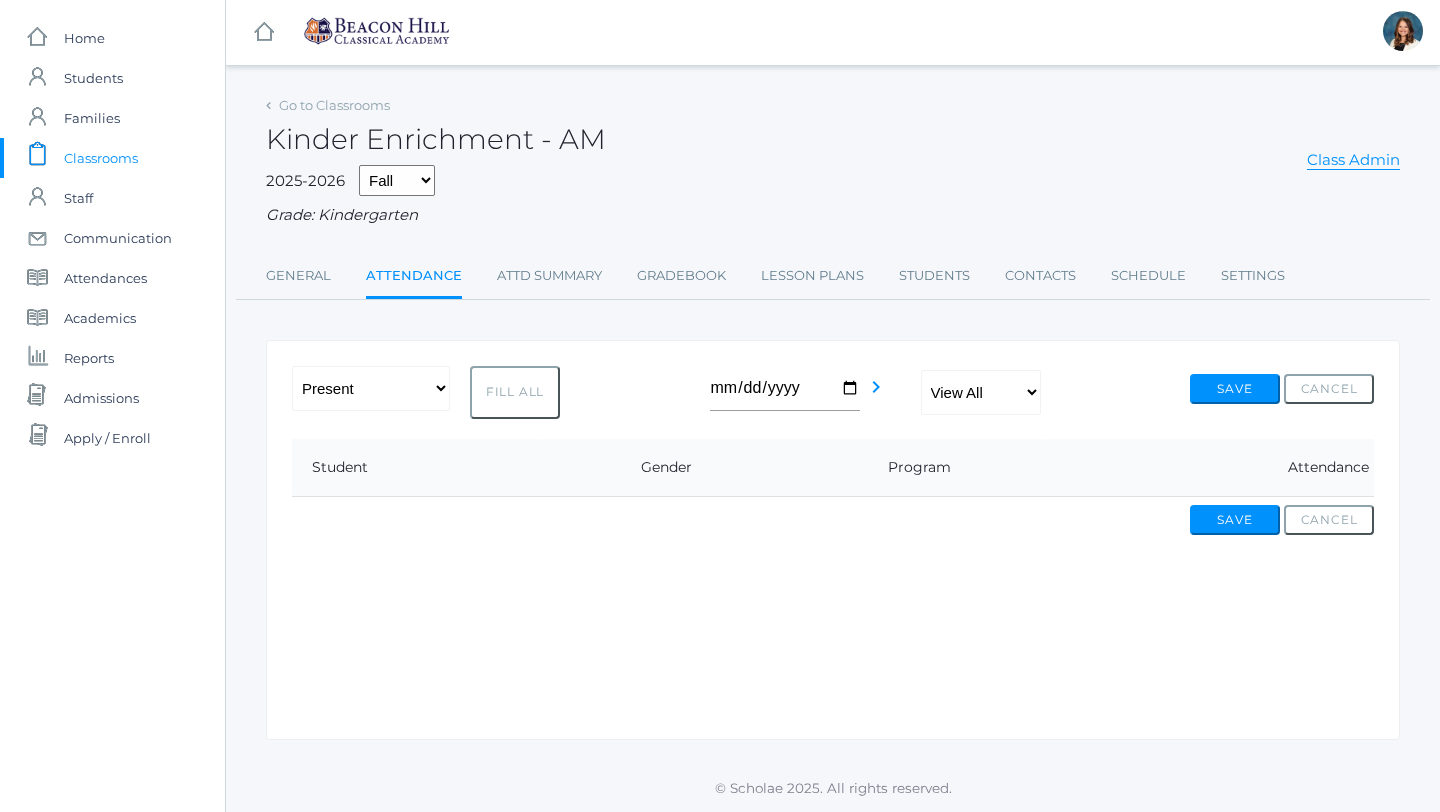scroll, scrollTop: 0, scrollLeft: 0, axis: both 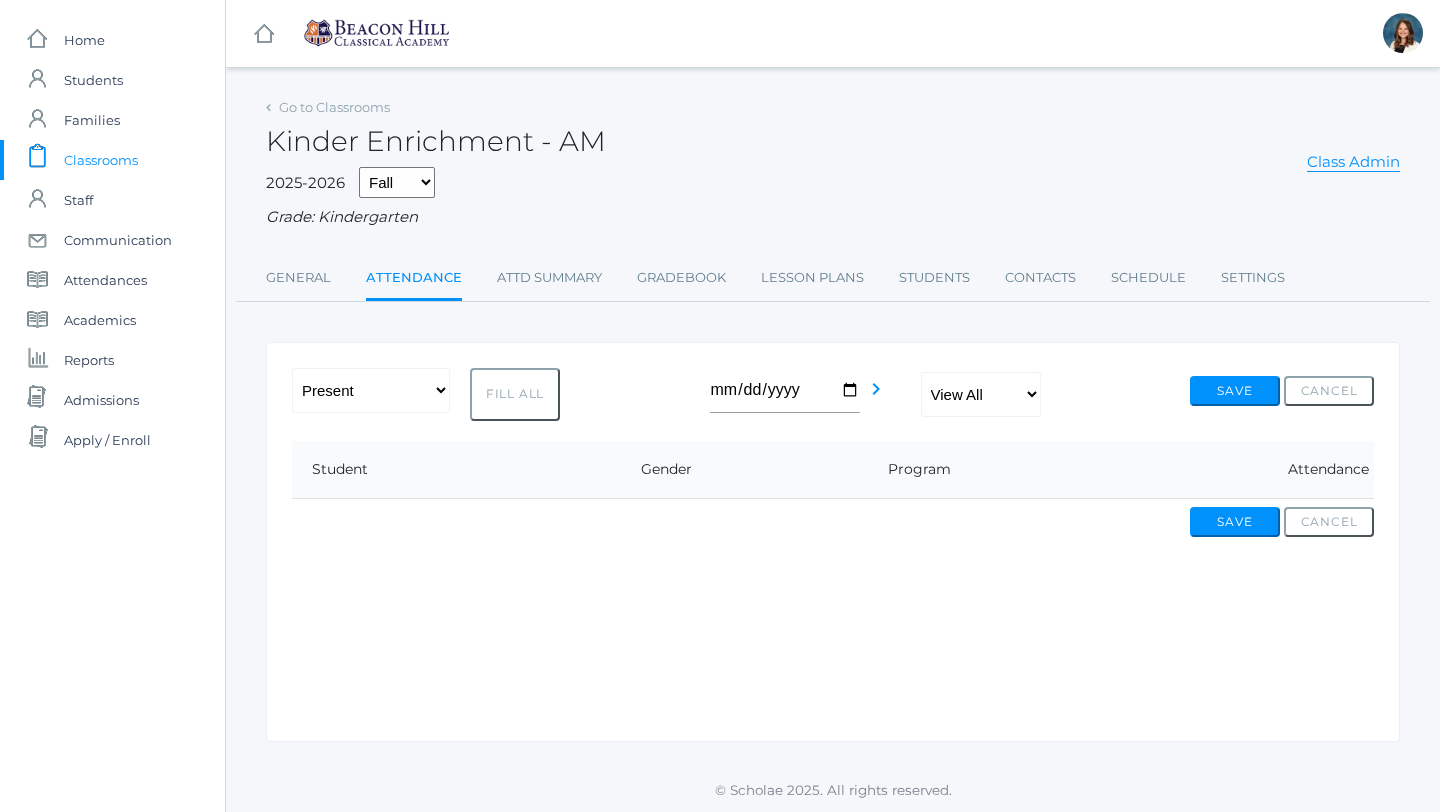 click on "Classrooms" at bounding box center (101, 160) 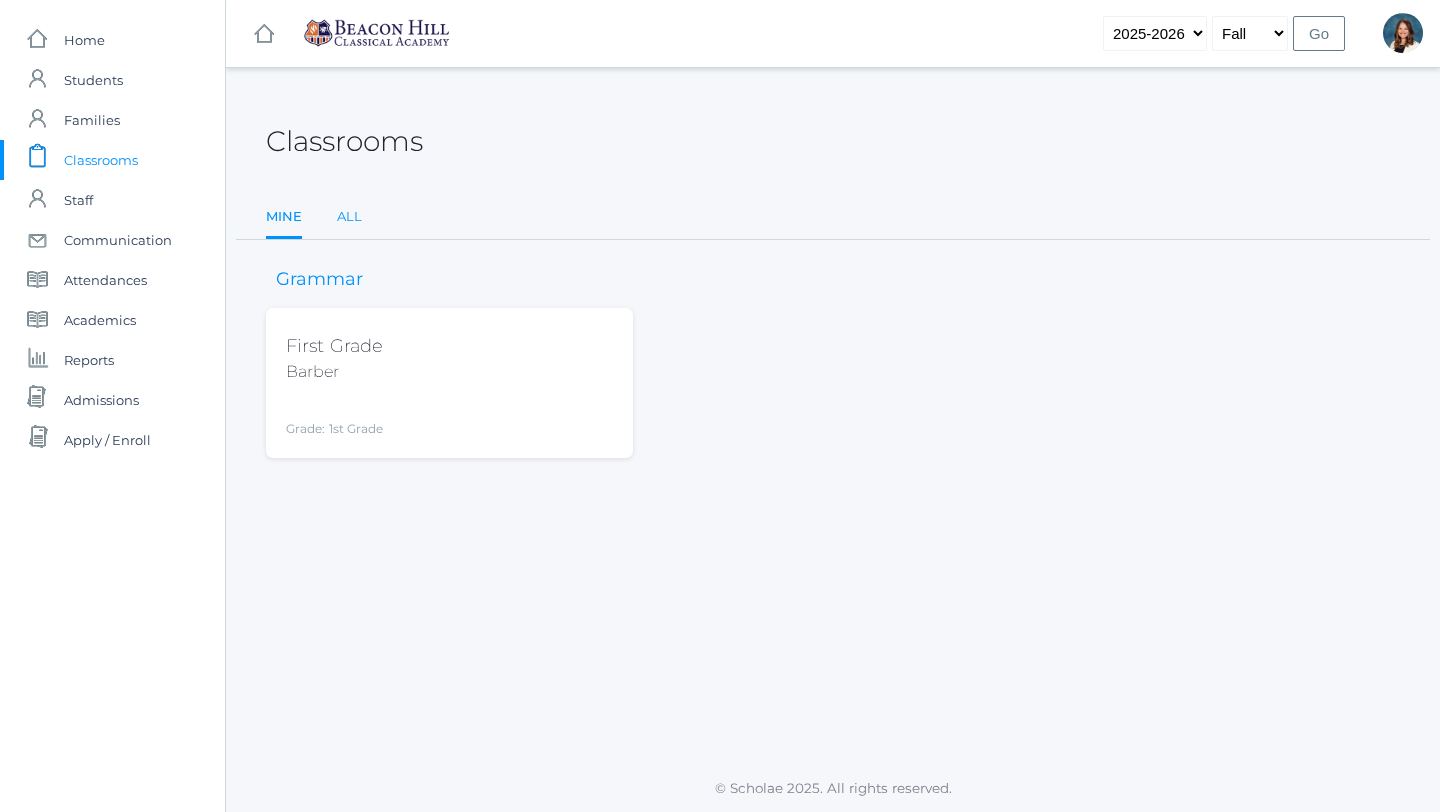 click on "All" at bounding box center [349, 217] 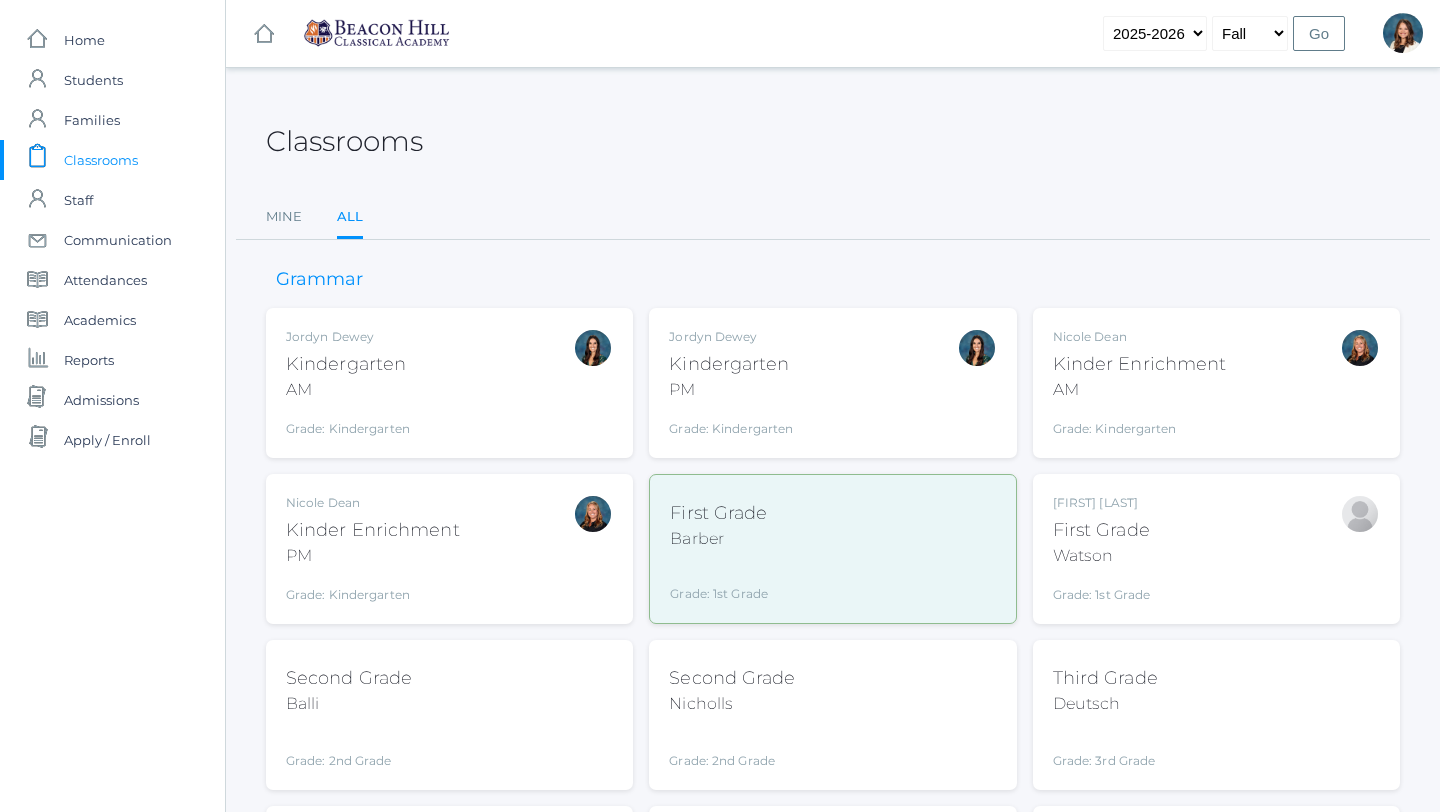click on "Nicole Dean
Kinder Enrichment
PM
Grade: Kindergarten
*KNDC" at bounding box center (449, 549) 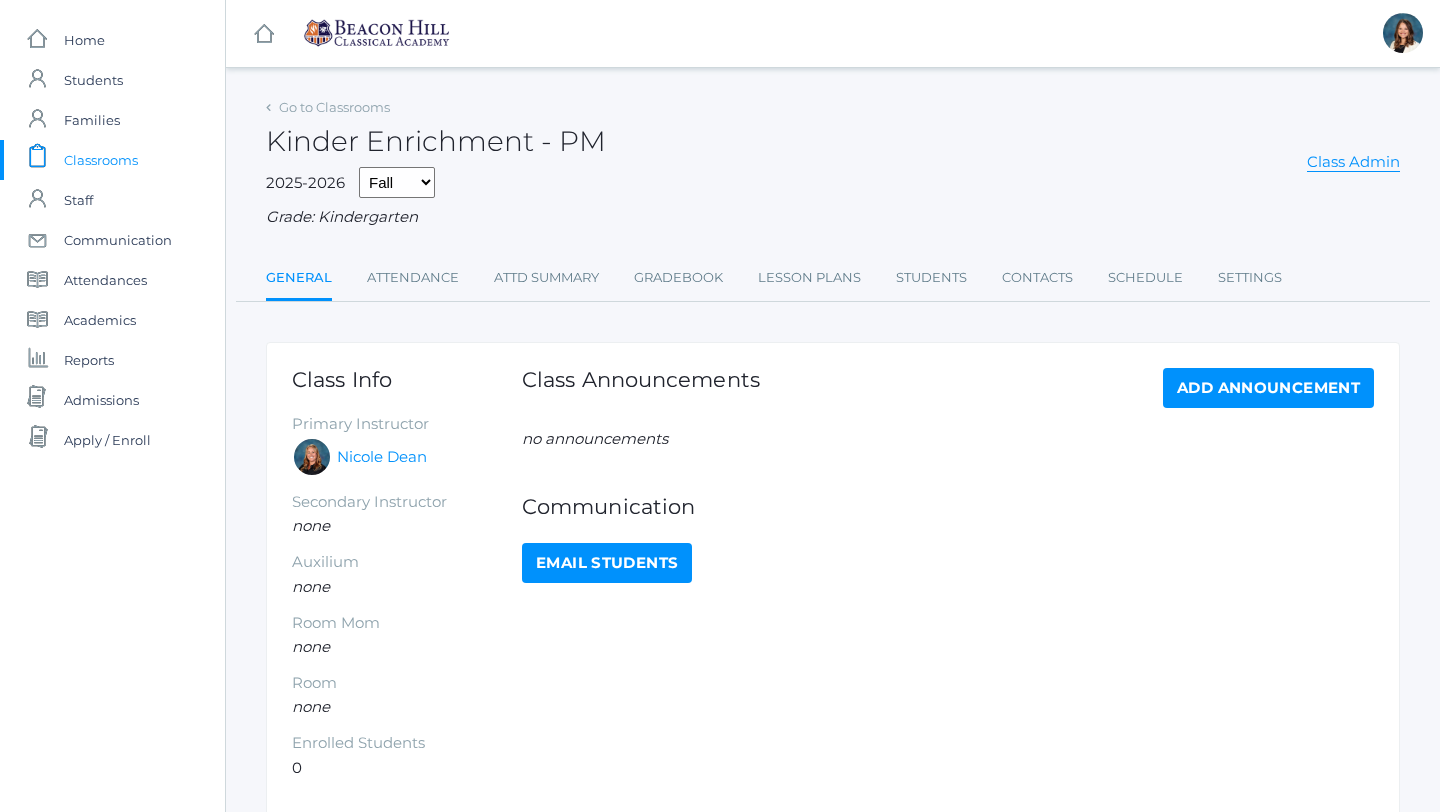 scroll, scrollTop: 0, scrollLeft: 0, axis: both 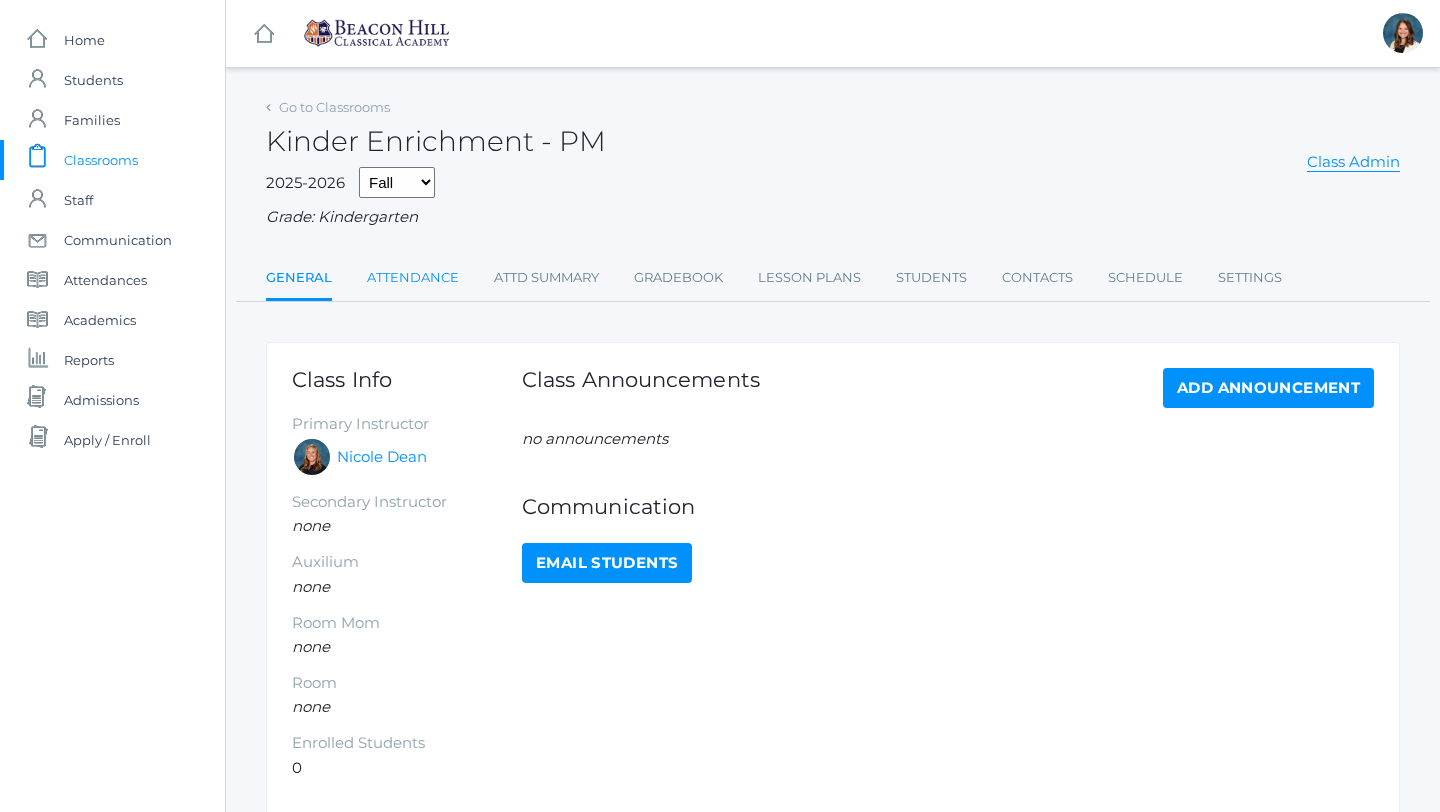click on "Attendance" at bounding box center [413, 278] 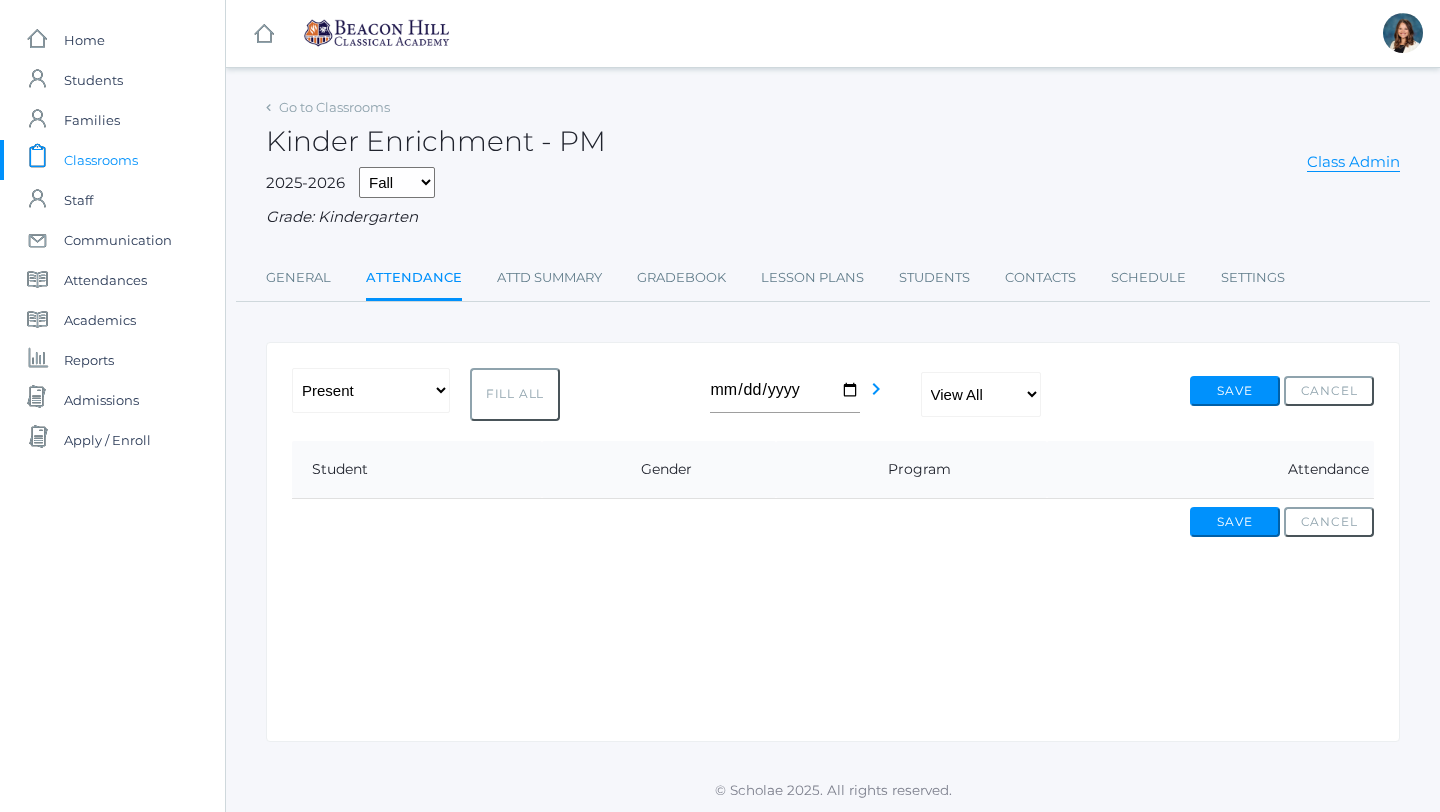 click on "Classrooms" at bounding box center [101, 160] 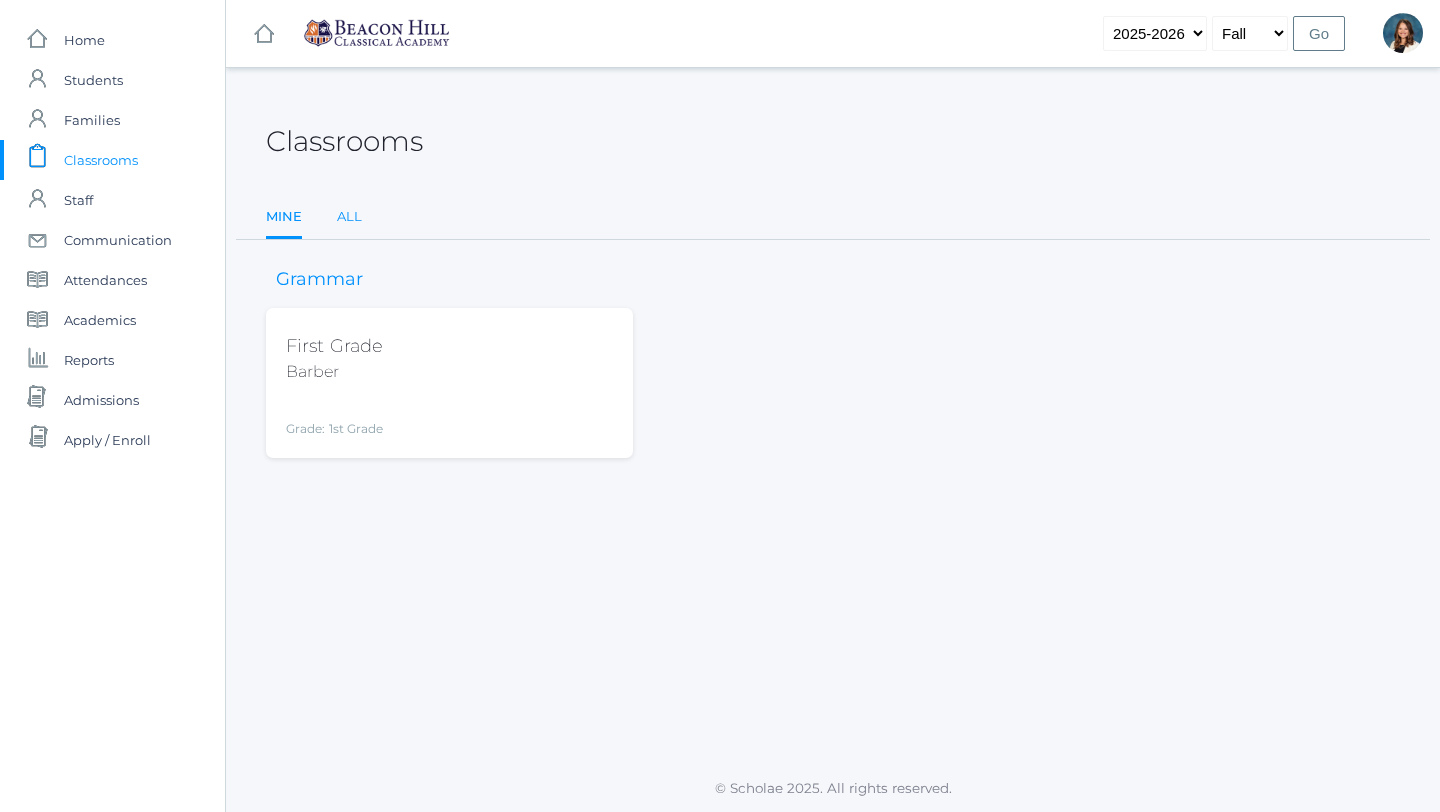 click on "All" at bounding box center (349, 217) 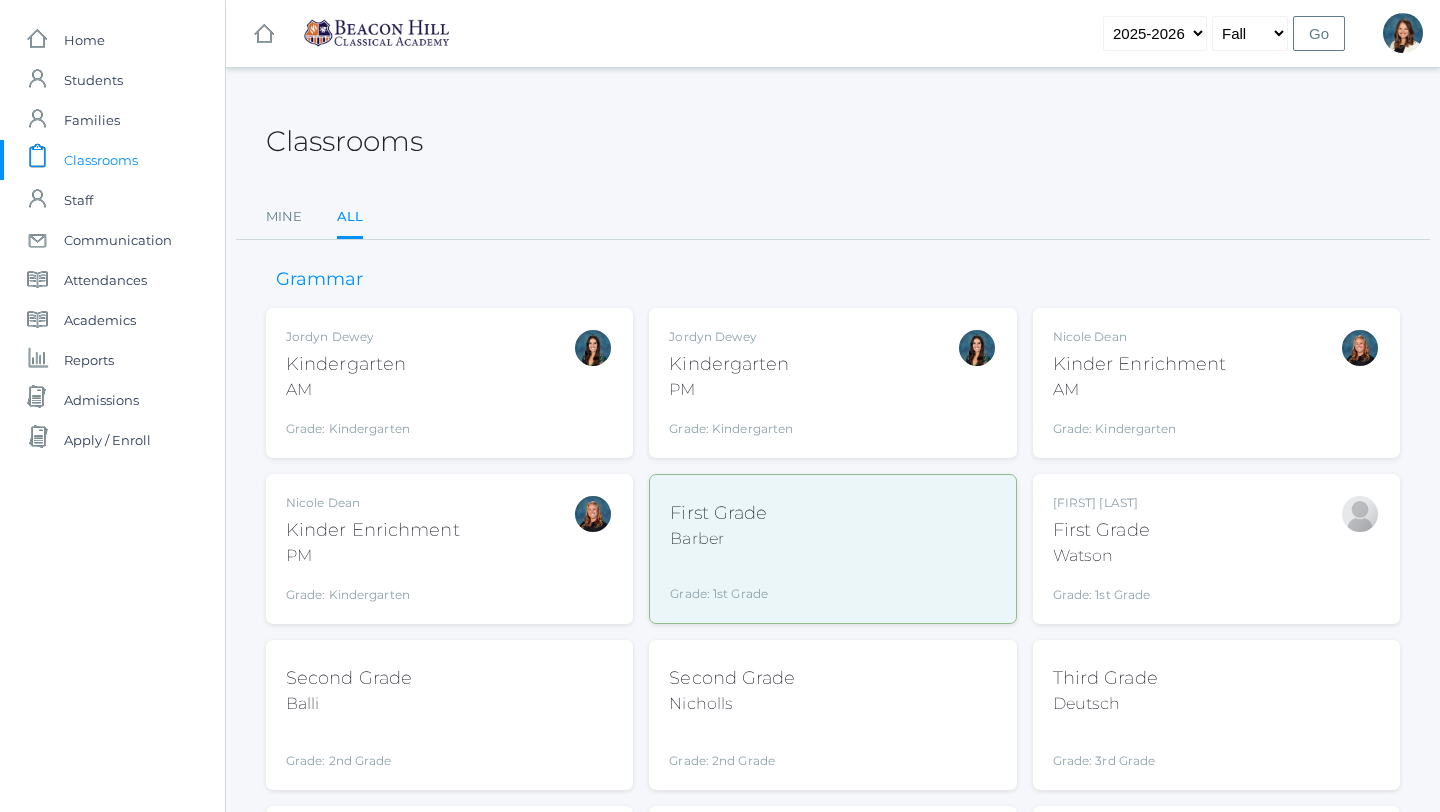 click on "[FIRST] [LAST]
Kindergarten
AM
Grade: Kindergarten
*KIND" at bounding box center (449, 383) 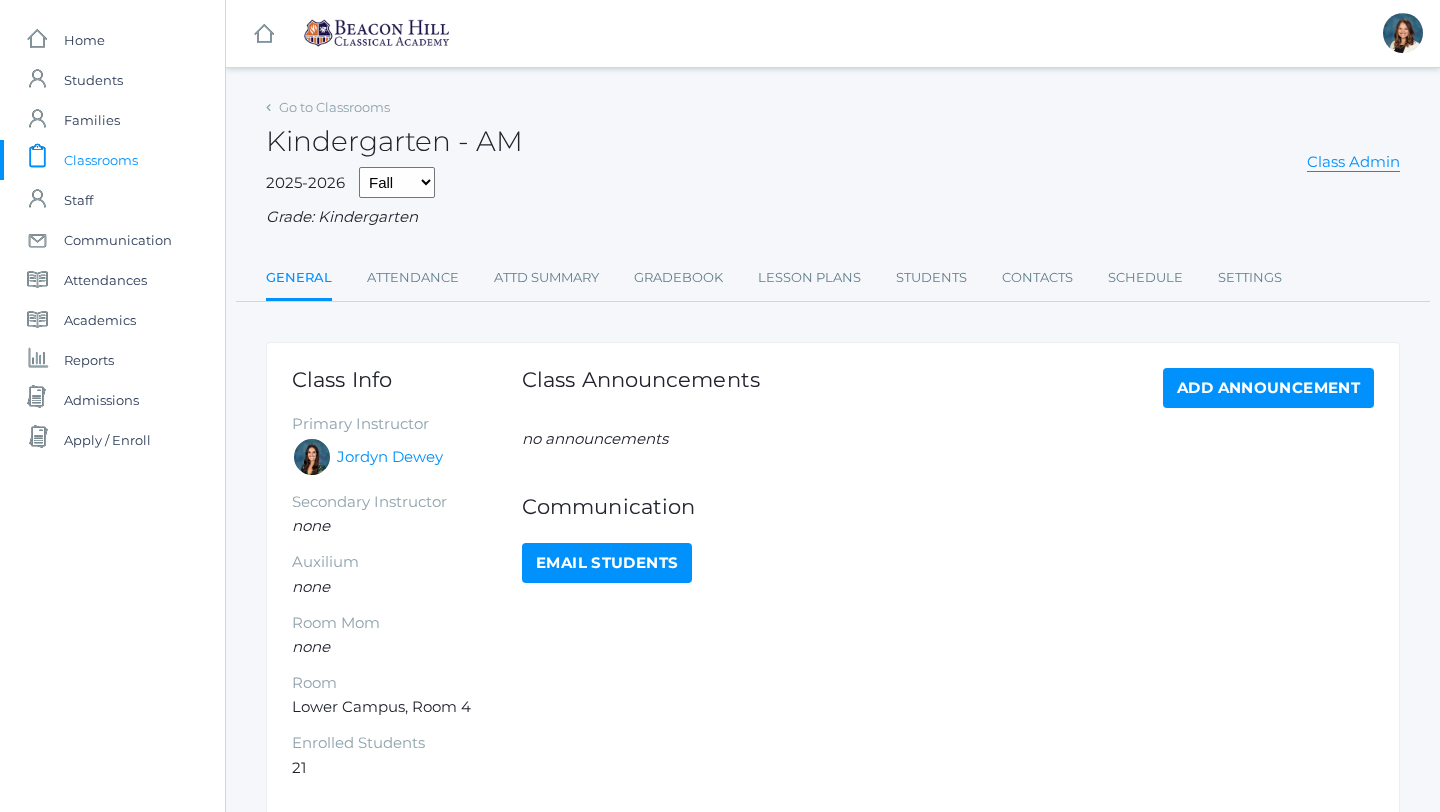 scroll, scrollTop: 0, scrollLeft: 0, axis: both 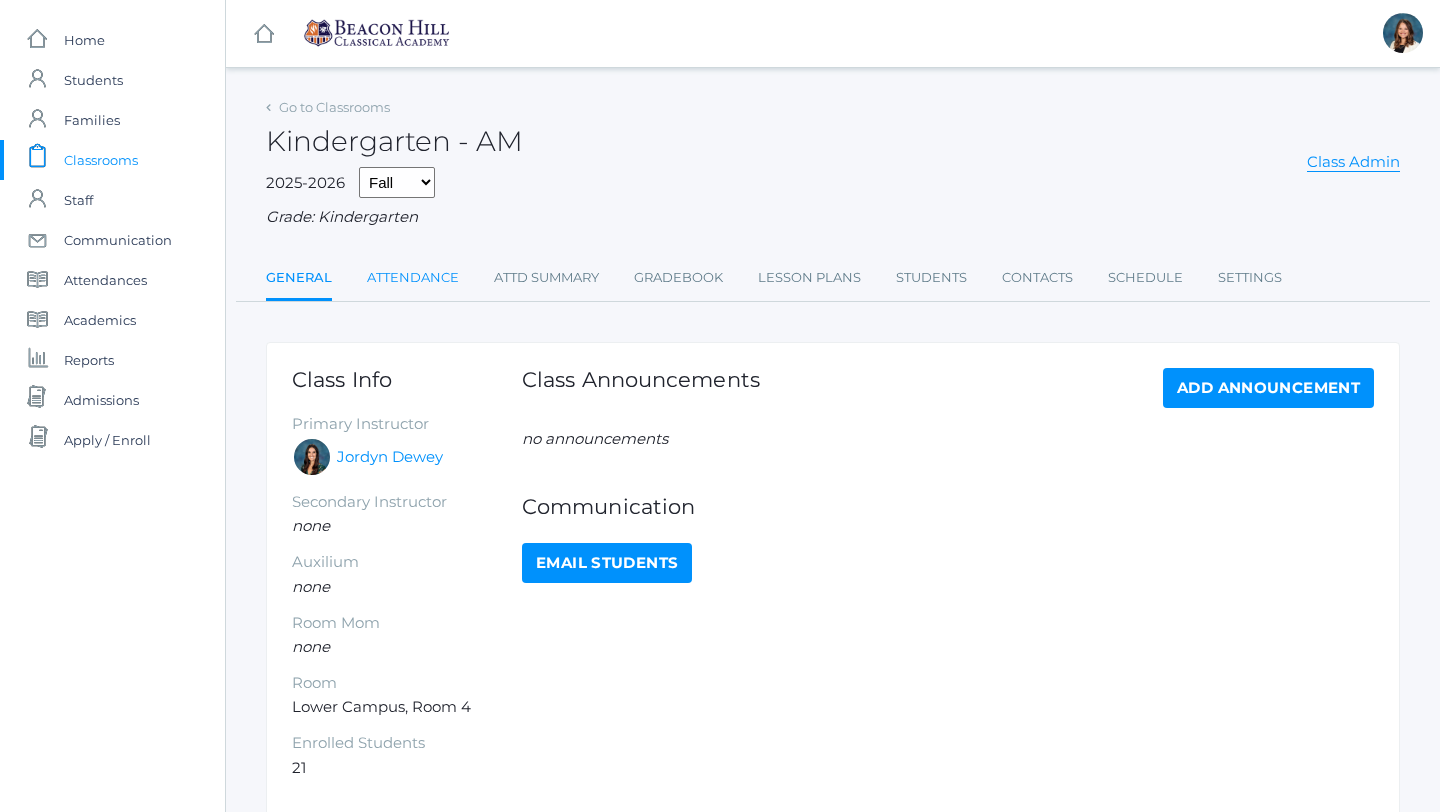 click on "Attendance" at bounding box center (413, 278) 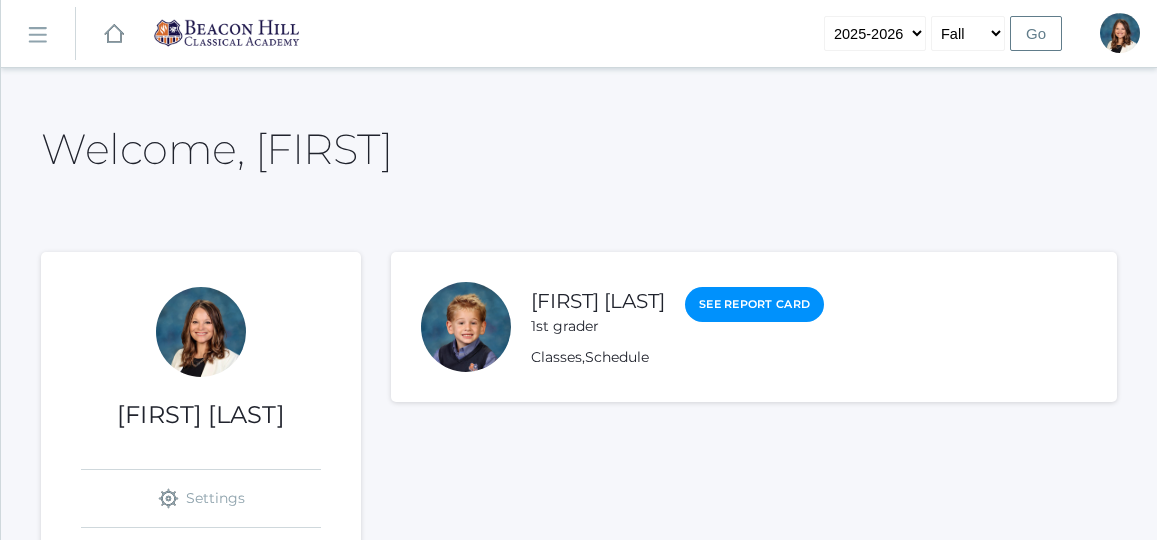 scroll, scrollTop: 0, scrollLeft: 0, axis: both 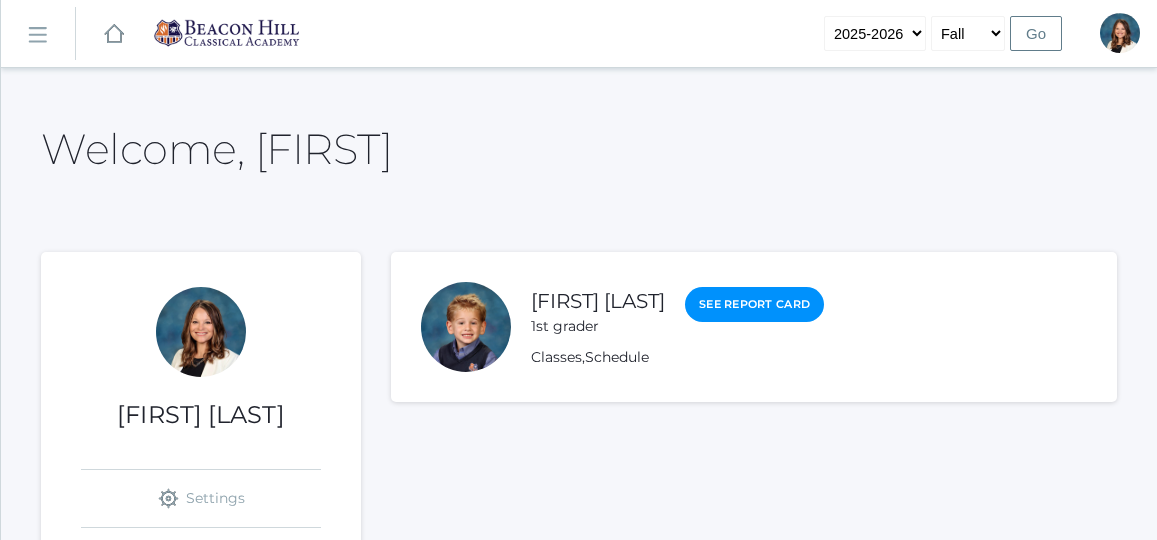 click on "icons/ui/navigation/hamburger
Created with Sketch." at bounding box center (38, 34) 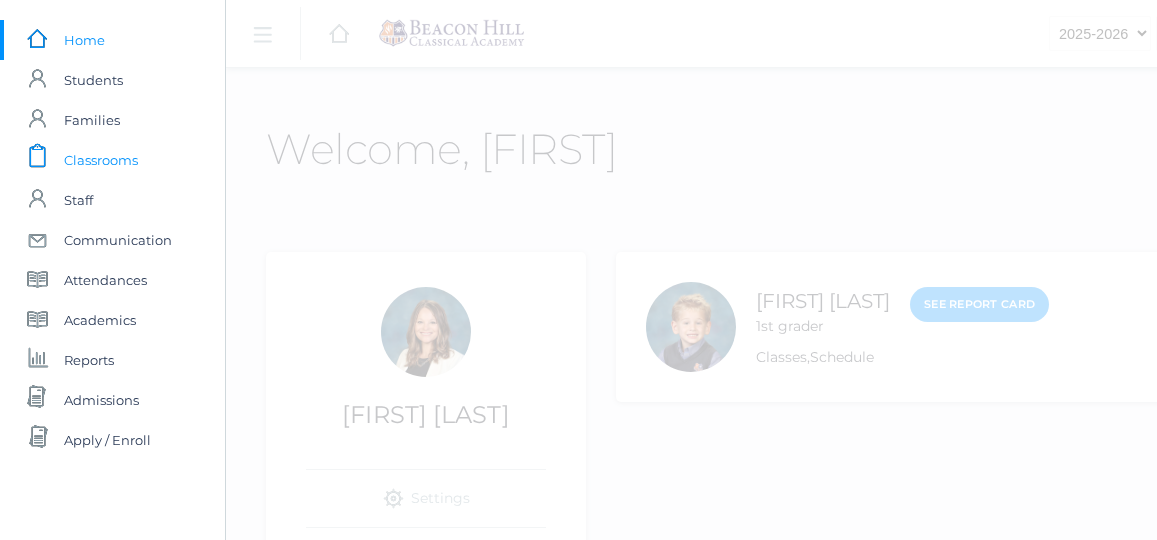 click on "Classrooms" at bounding box center [101, 160] 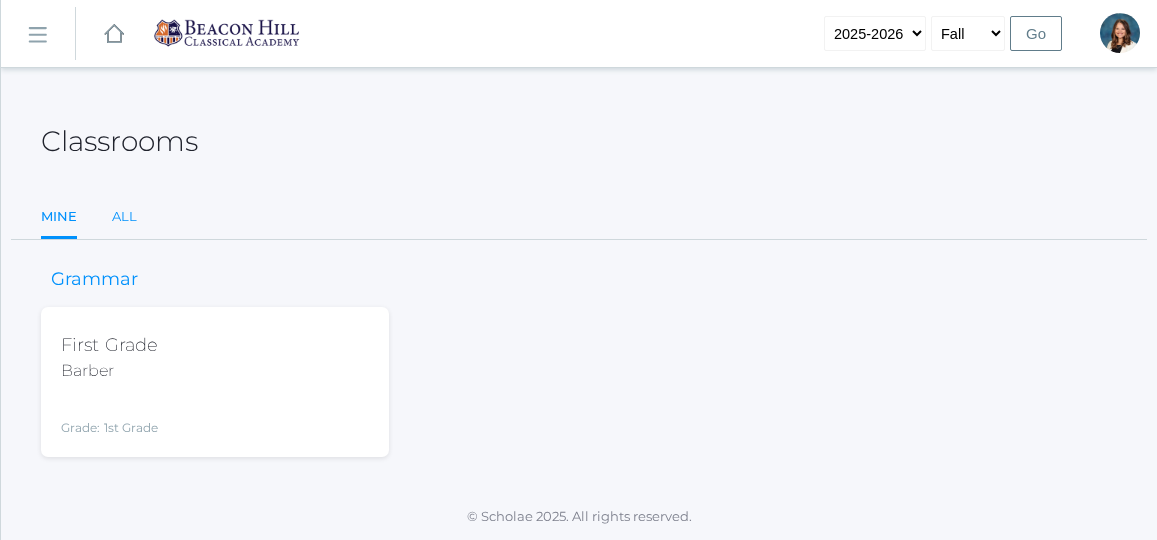 click on "All" at bounding box center (124, 217) 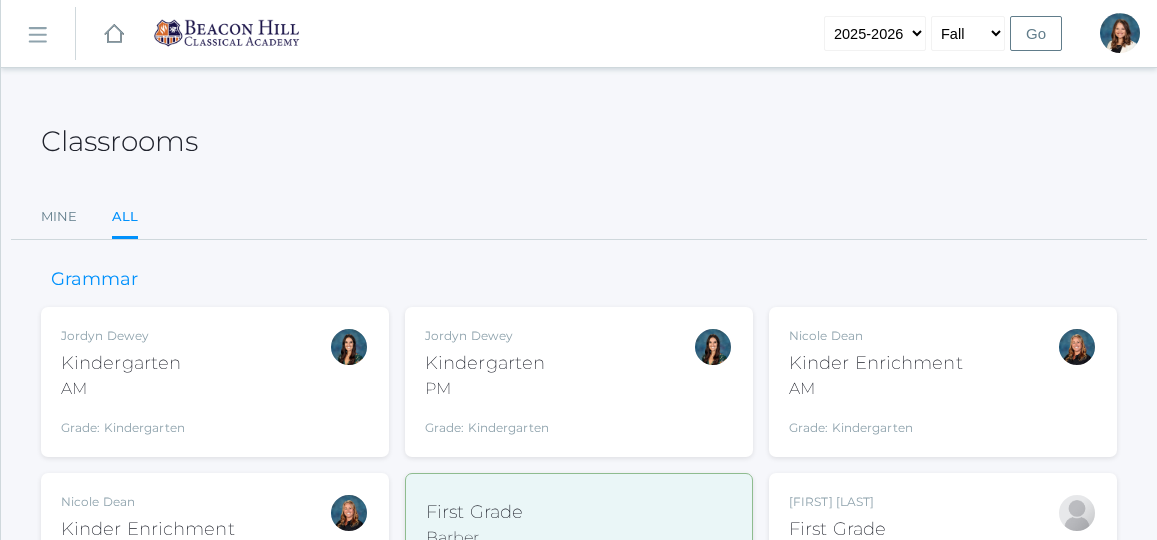 click on "Jordyn Dewey
Kindergarten
AM
Grade: Kindergarten
*KIND" at bounding box center [215, 382] 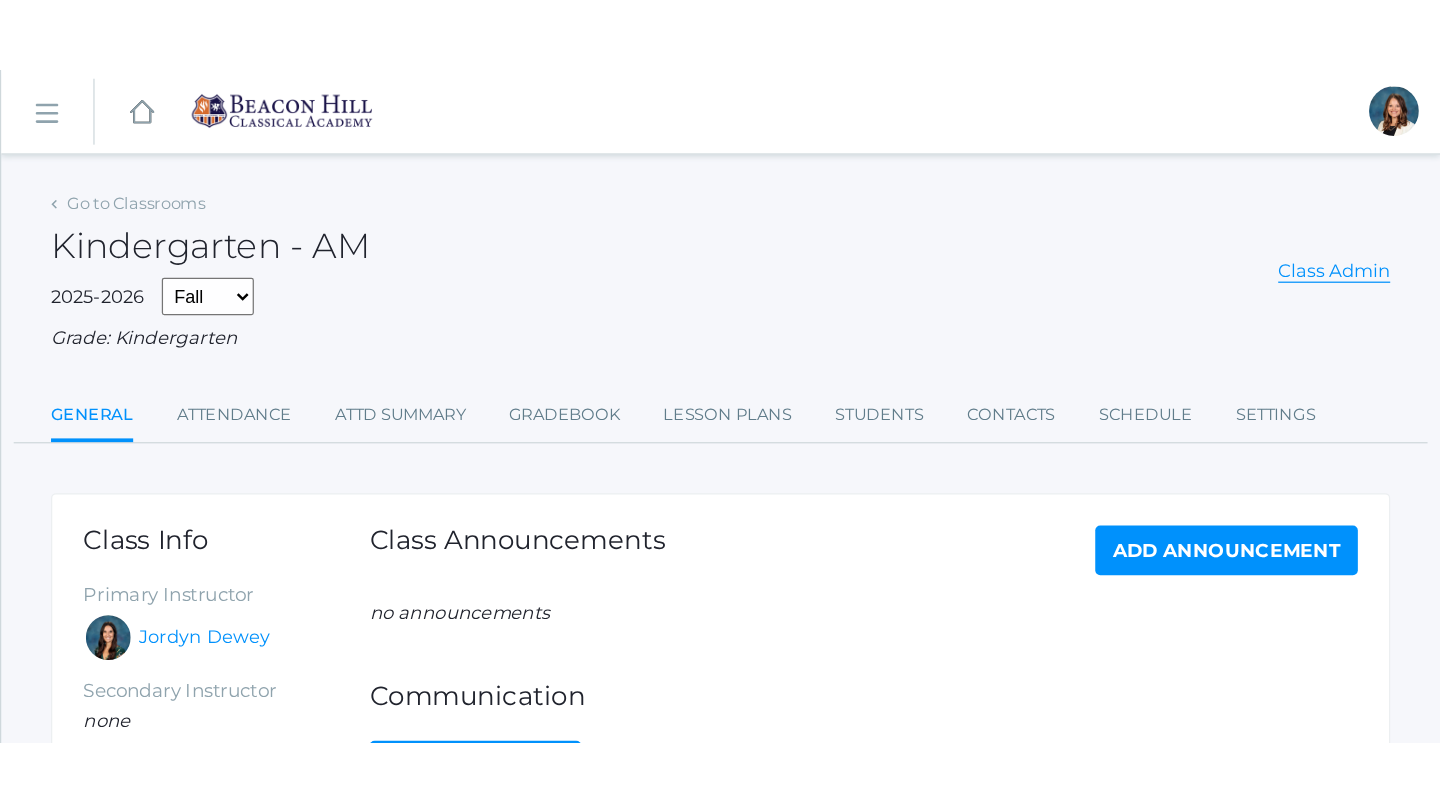 scroll, scrollTop: 0, scrollLeft: 0, axis: both 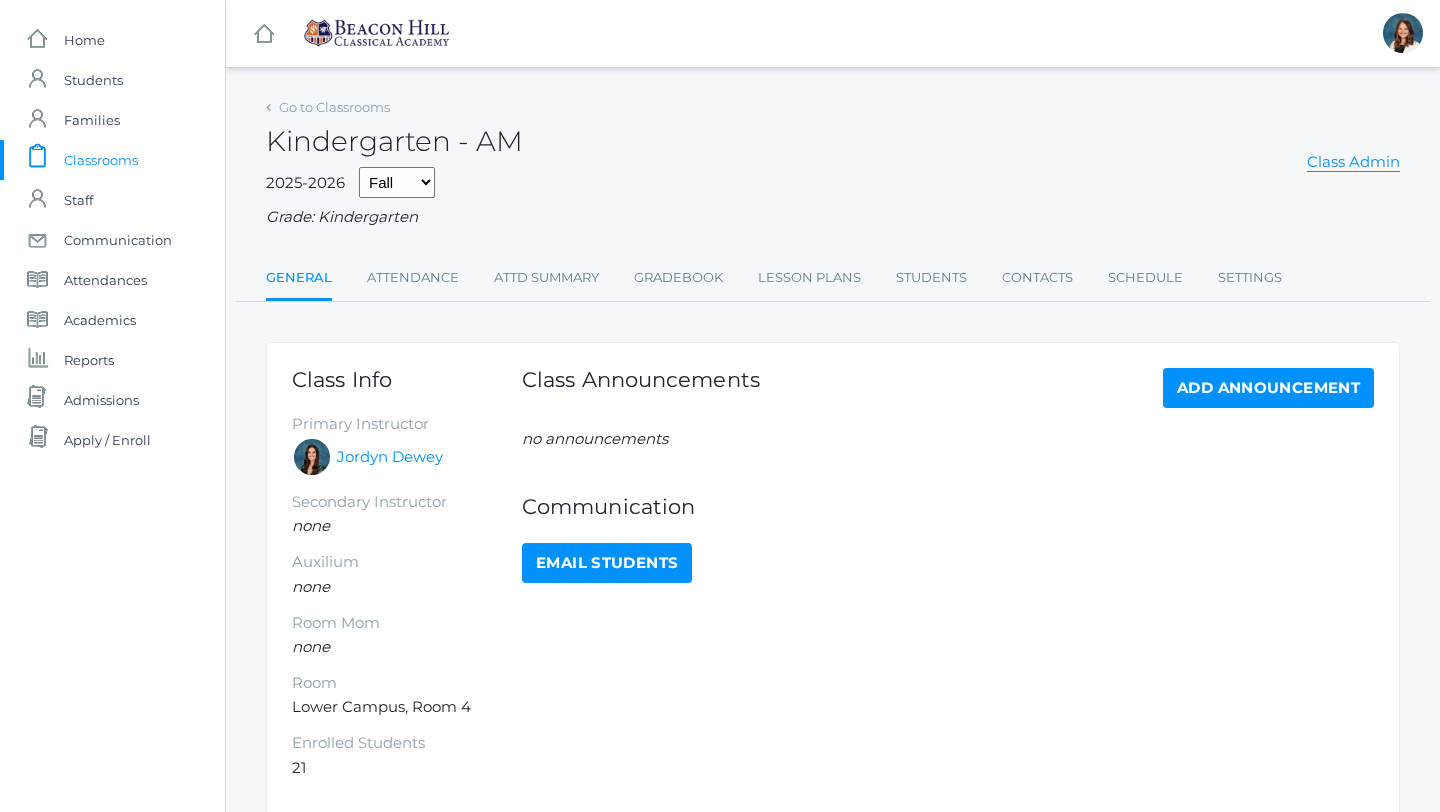 click on "Email Students" at bounding box center (607, 563) 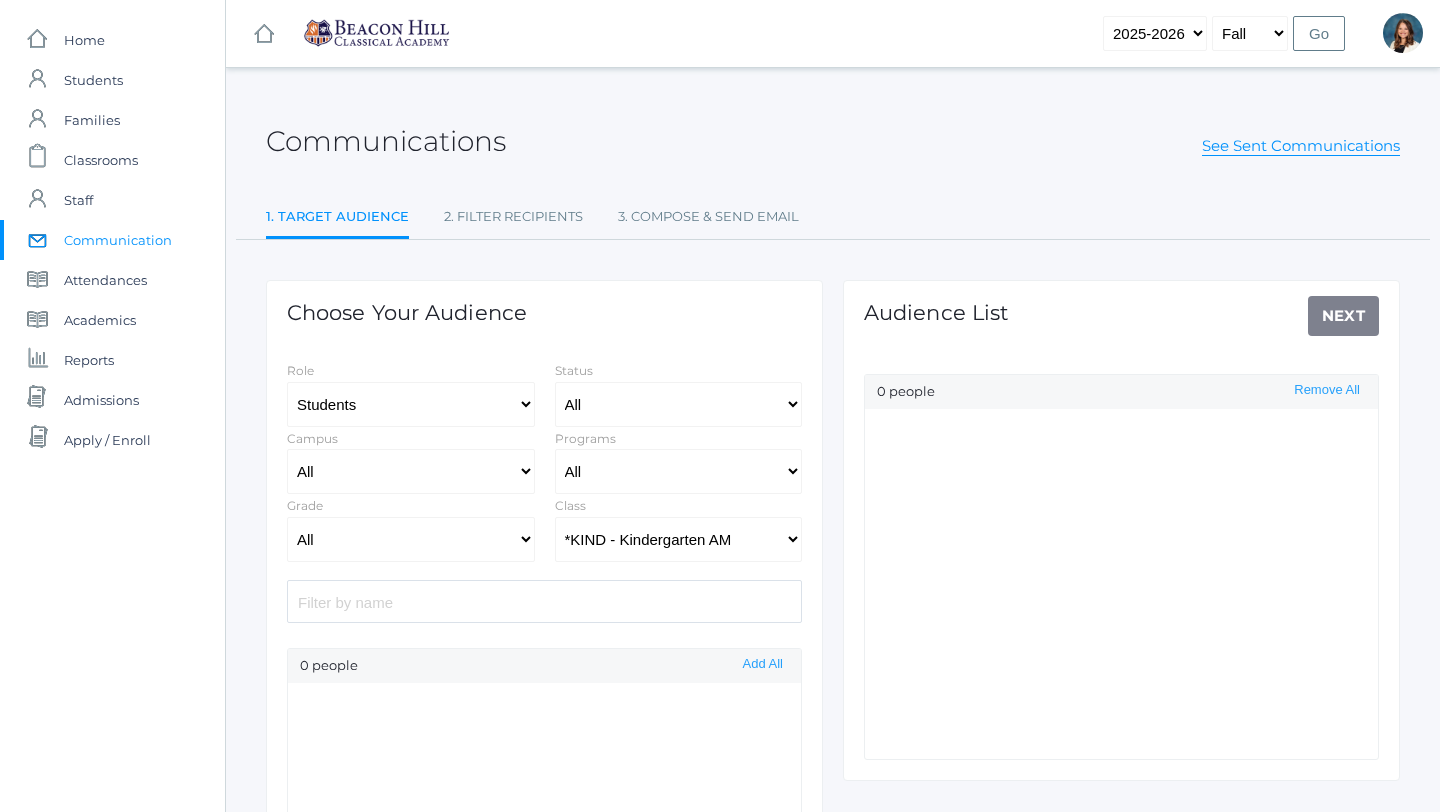 select on "Enrolled" 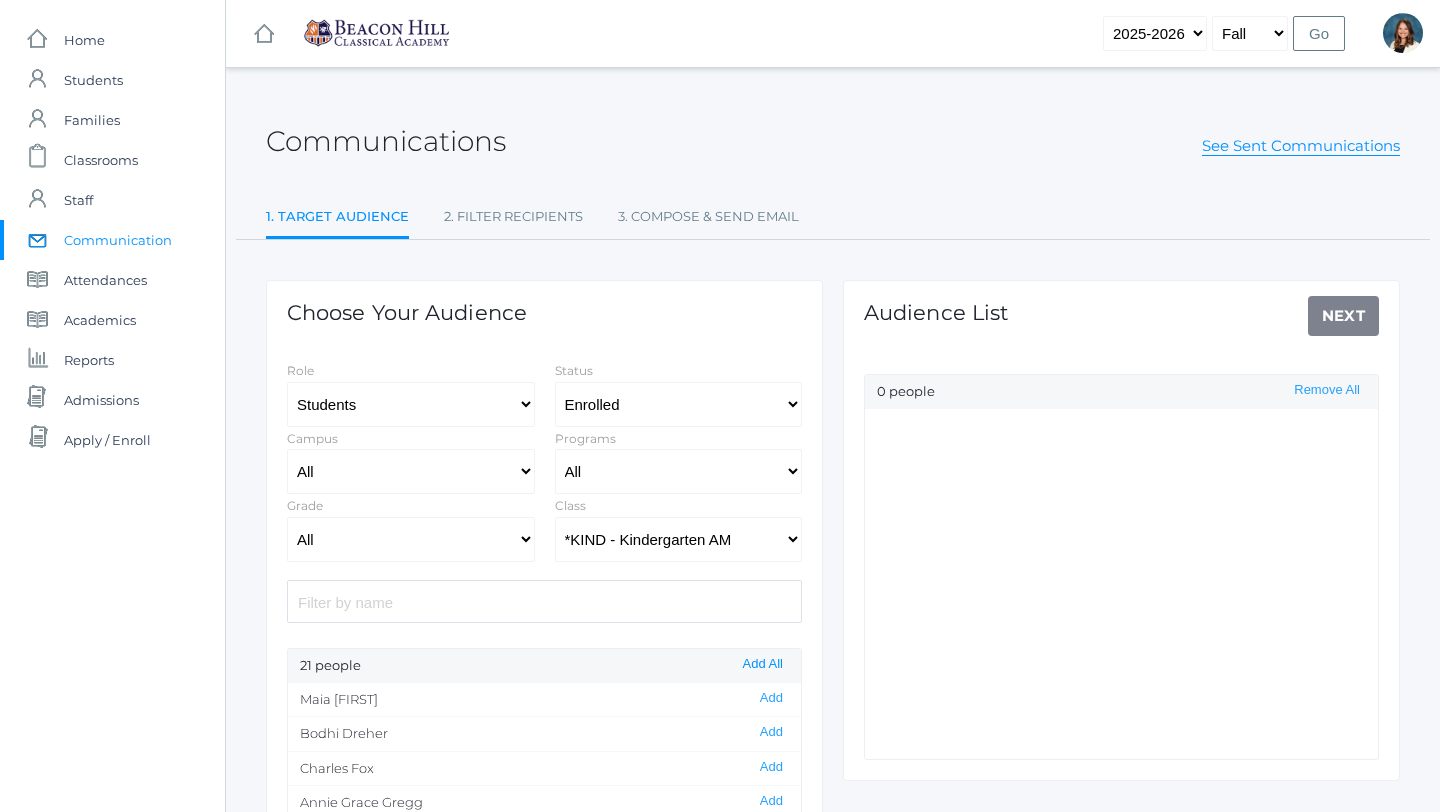 click on "Add All" 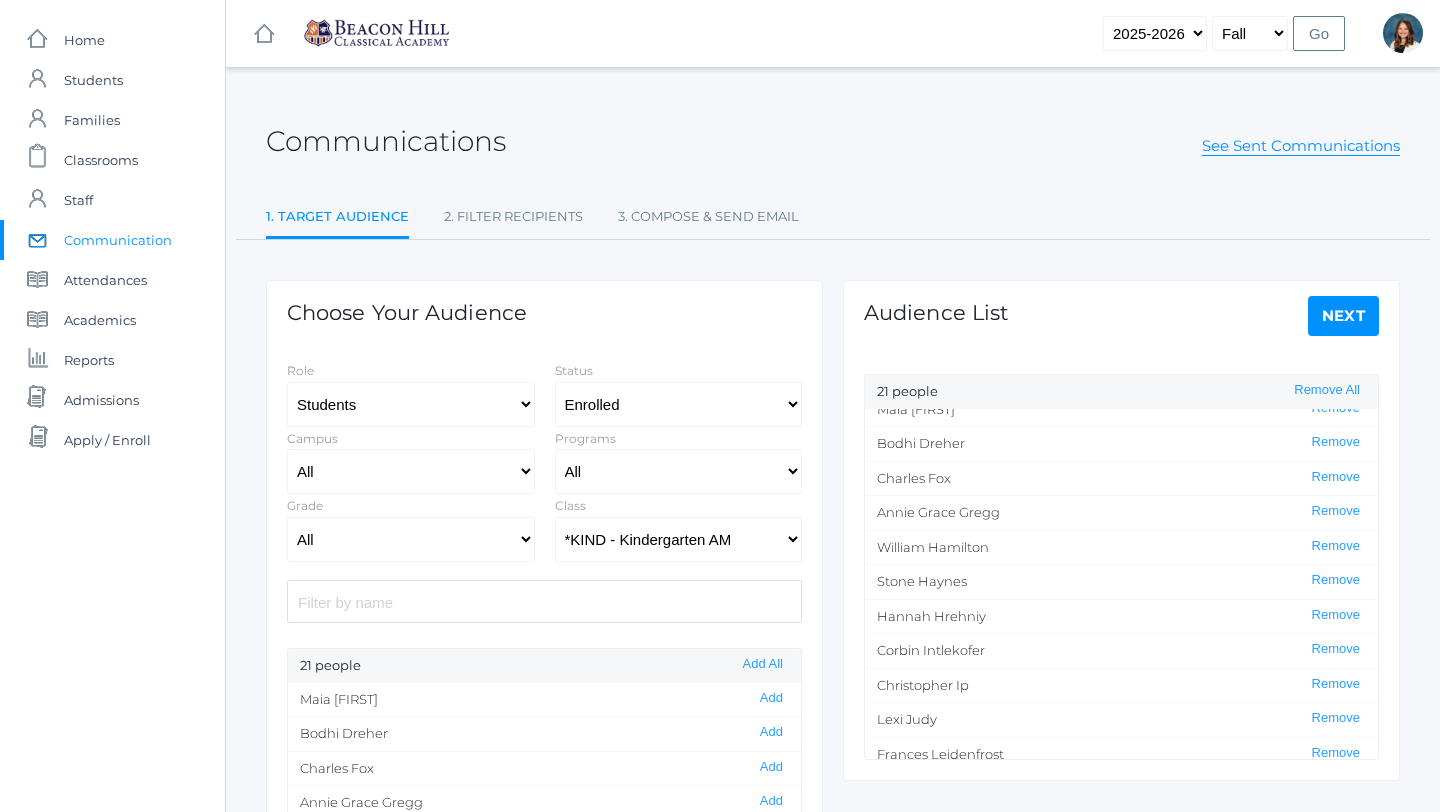 scroll, scrollTop: 0, scrollLeft: 0, axis: both 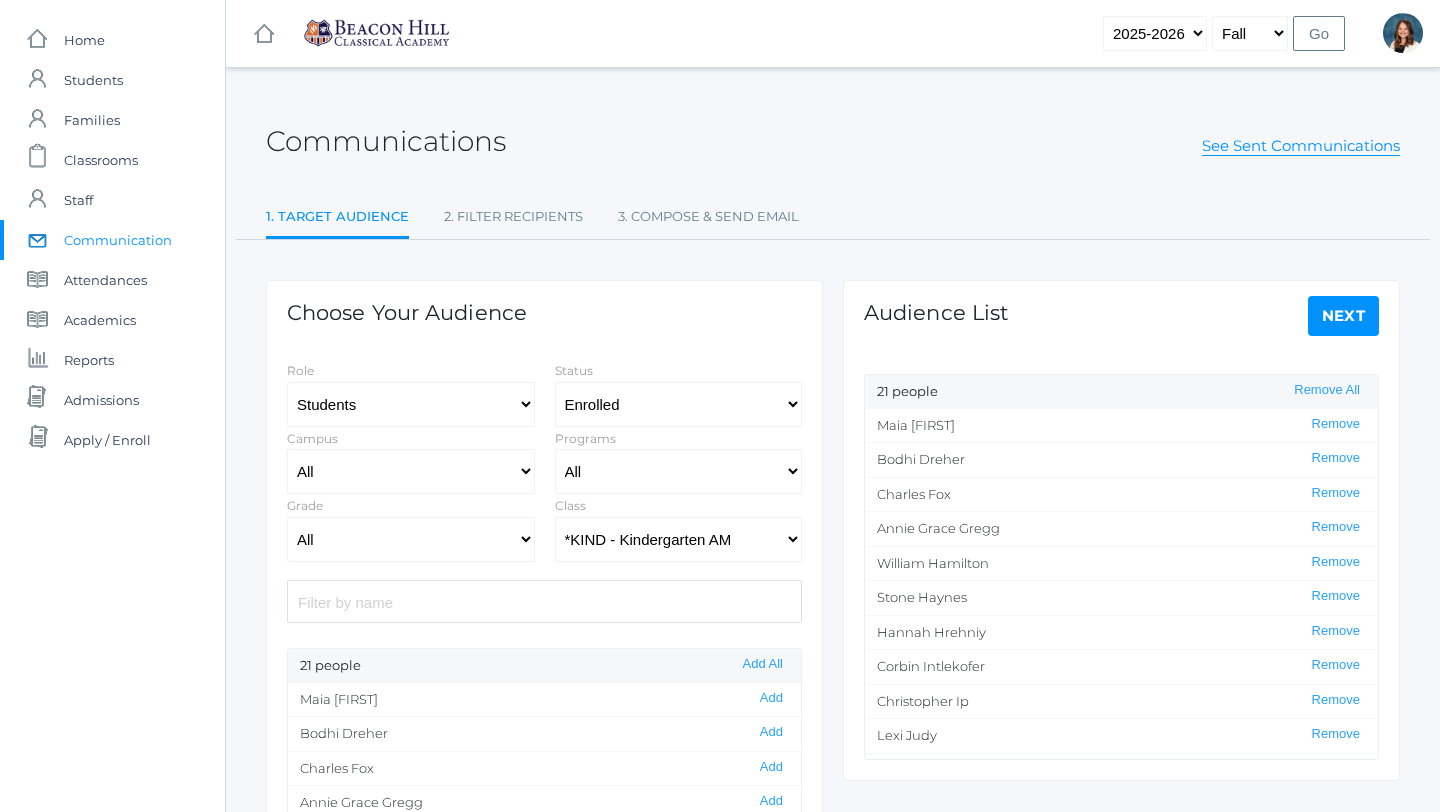 click on "Next" 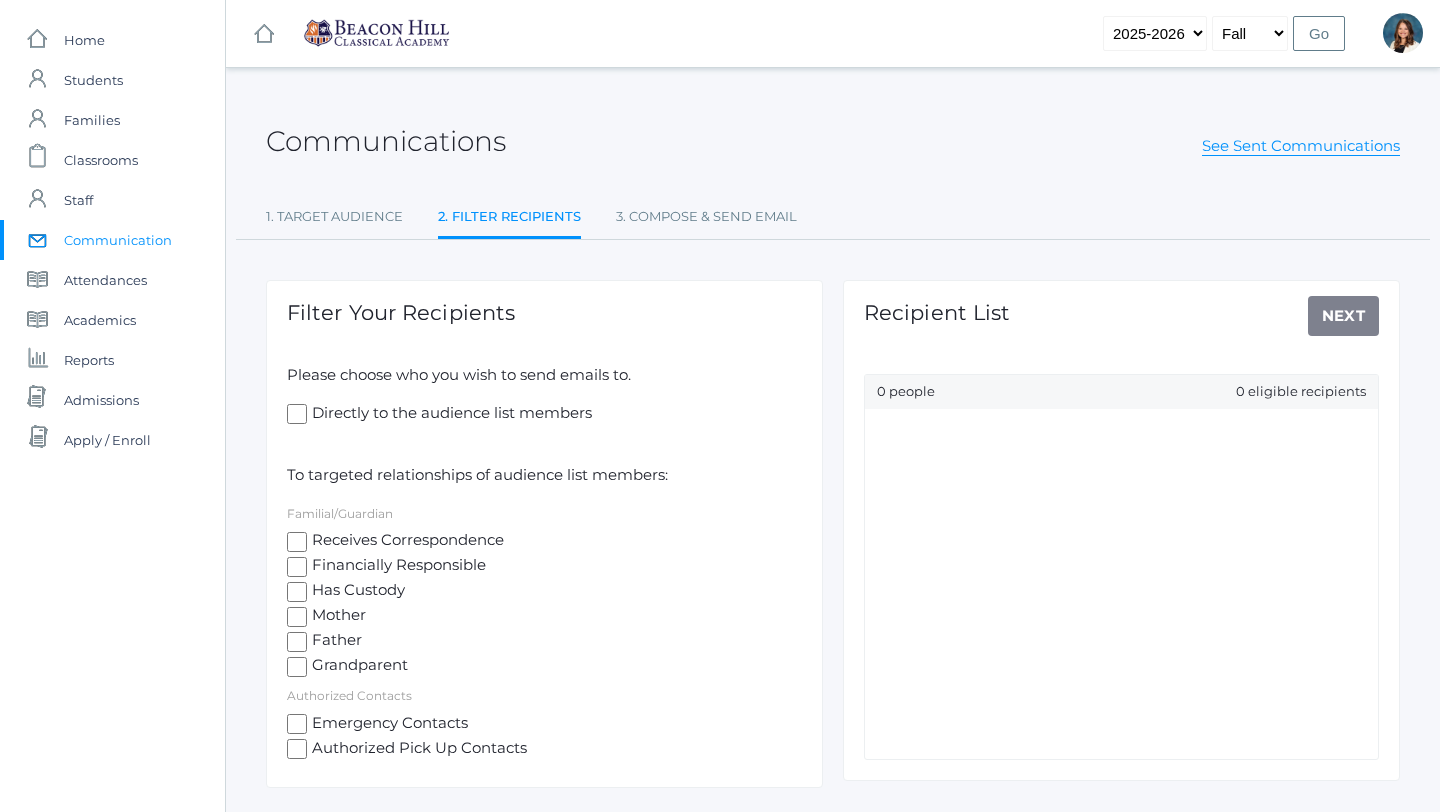click on "Receives Correspondence" 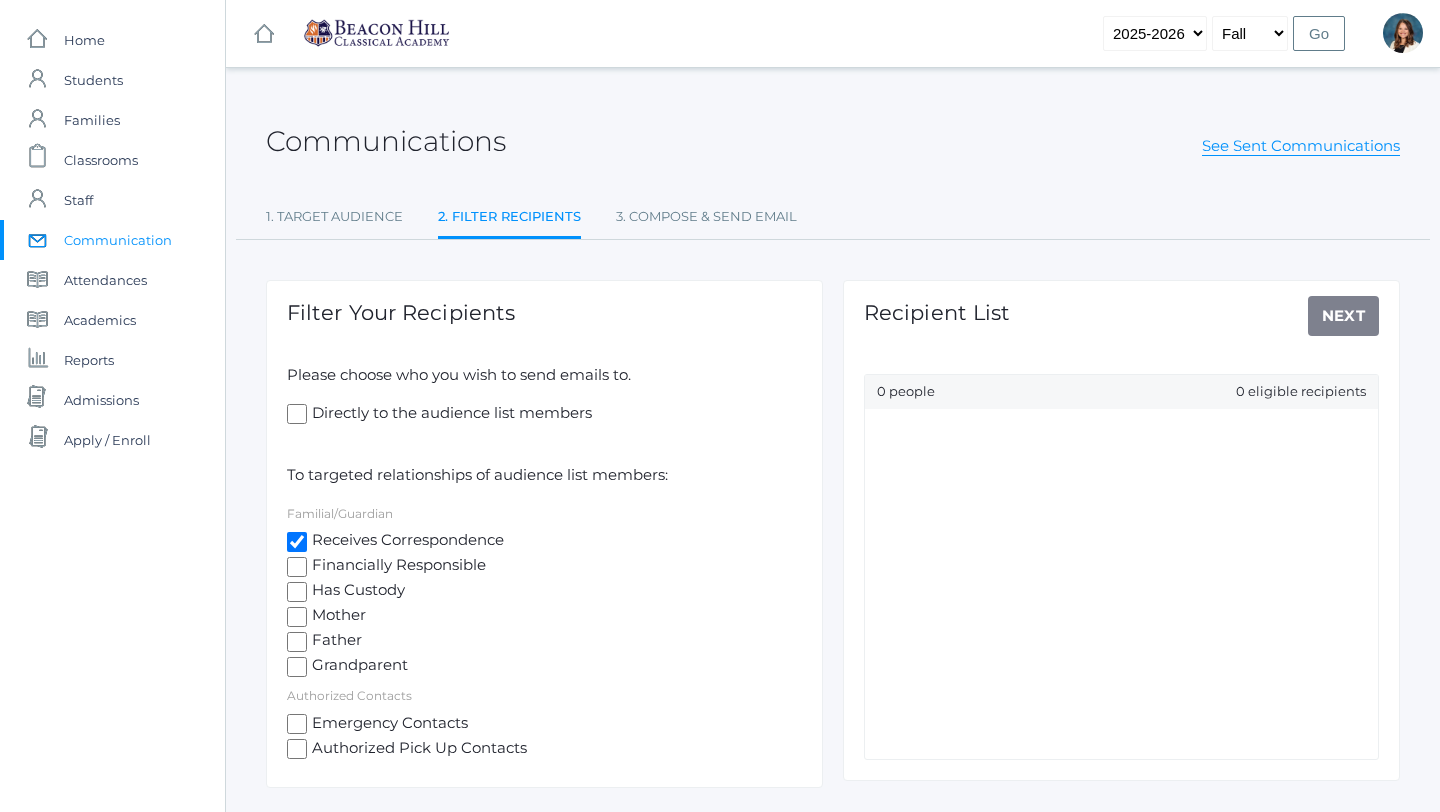 checkbox on "true" 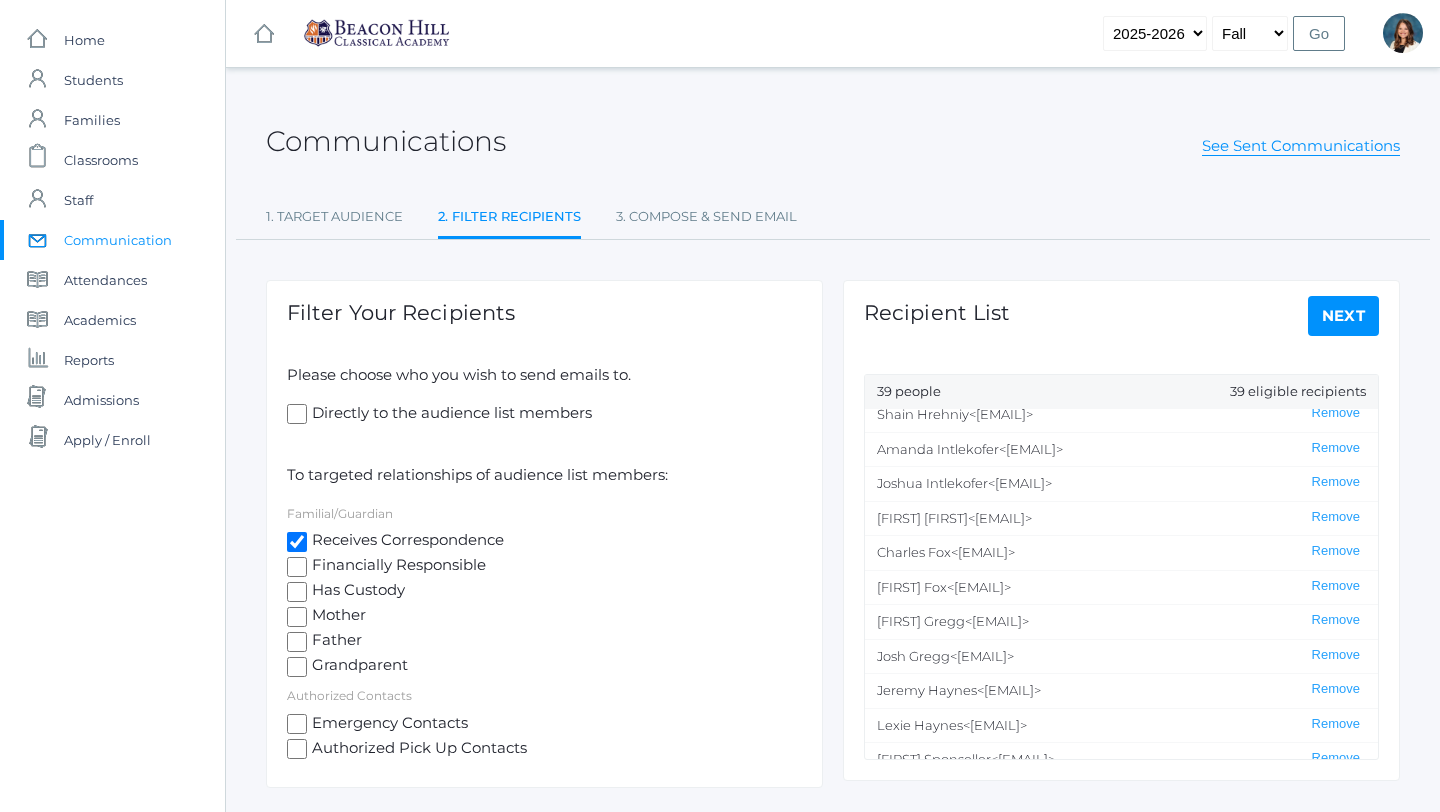 scroll, scrollTop: 994, scrollLeft: 0, axis: vertical 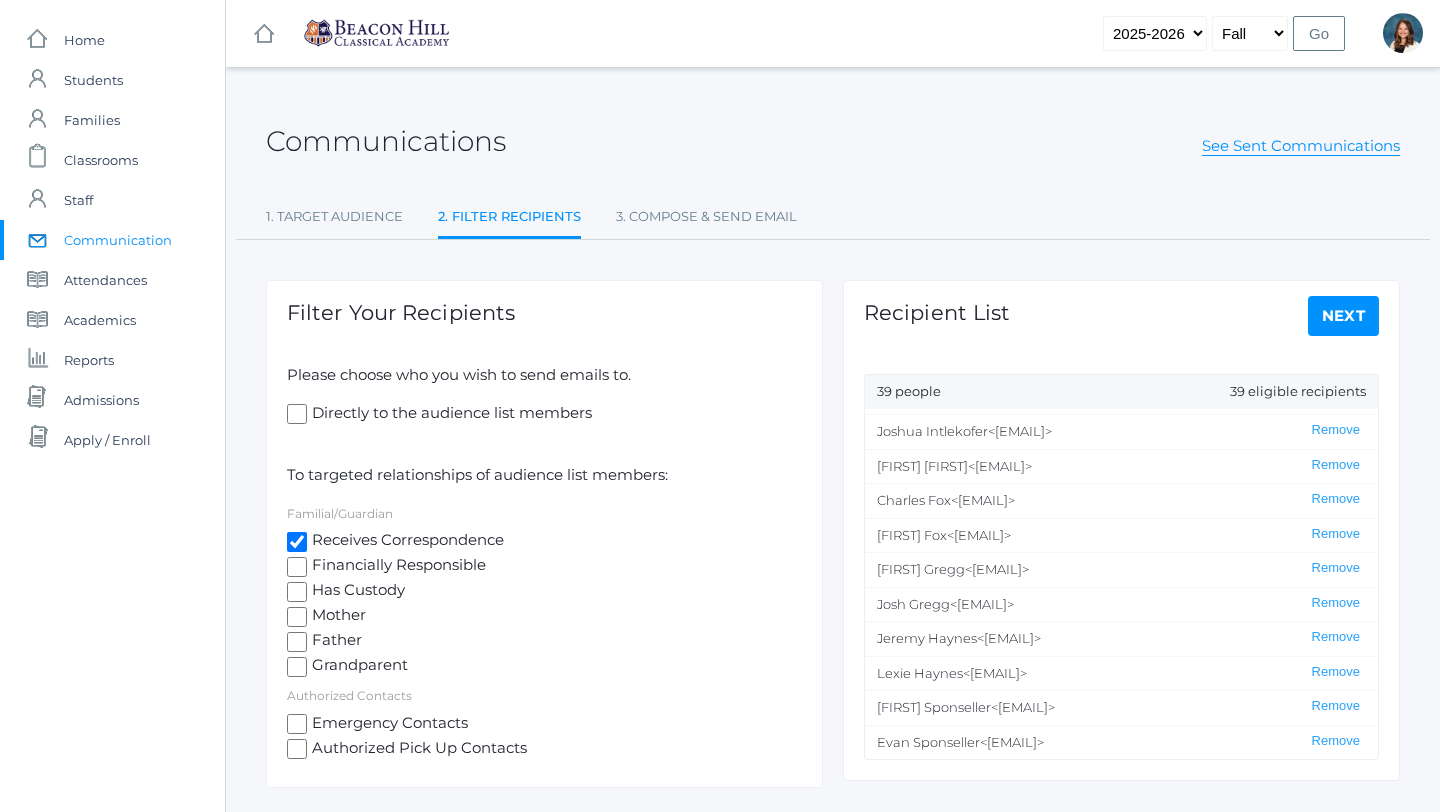 drag, startPoint x: 1188, startPoint y: 740, endPoint x: 973, endPoint y: 720, distance: 215.92822 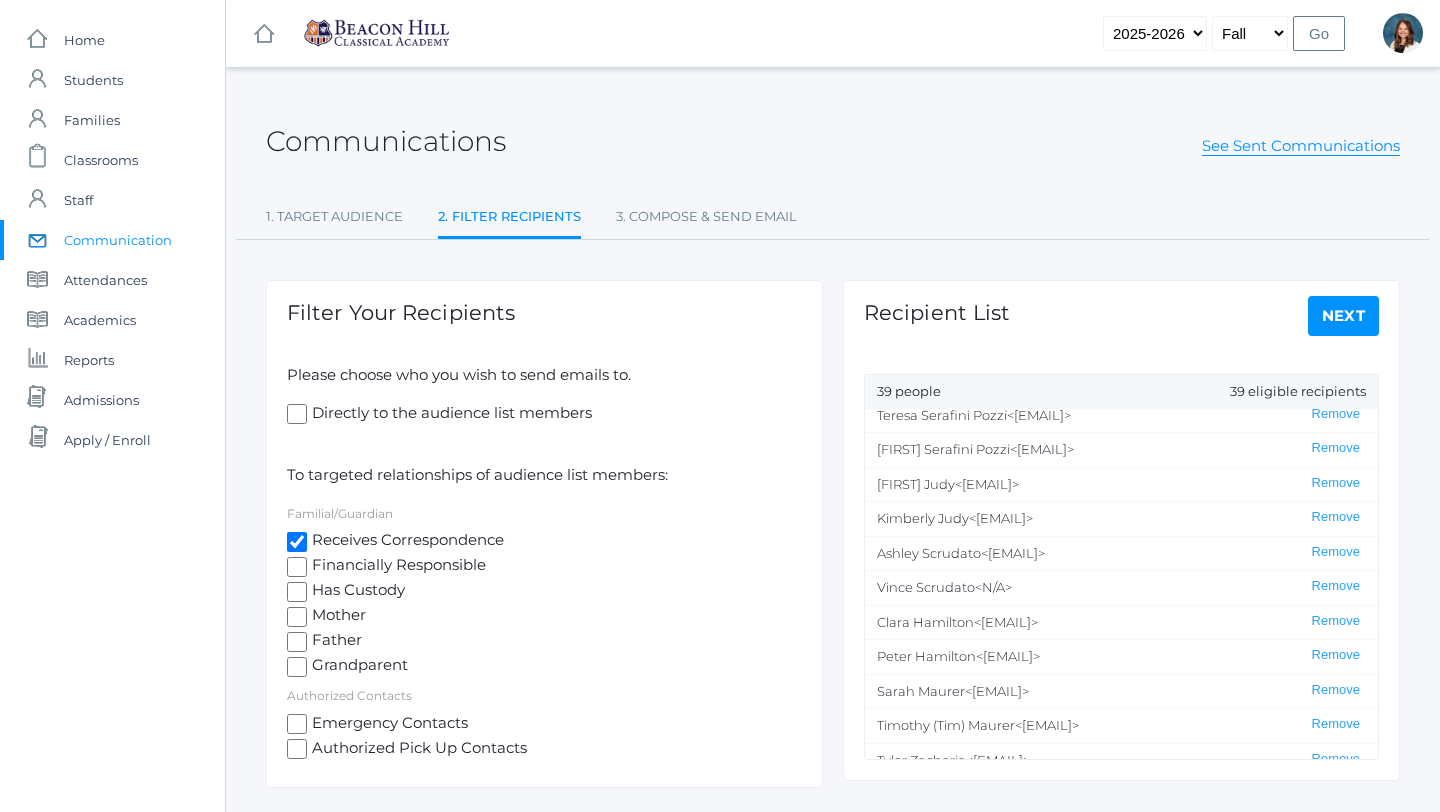 scroll, scrollTop: 0, scrollLeft: 0, axis: both 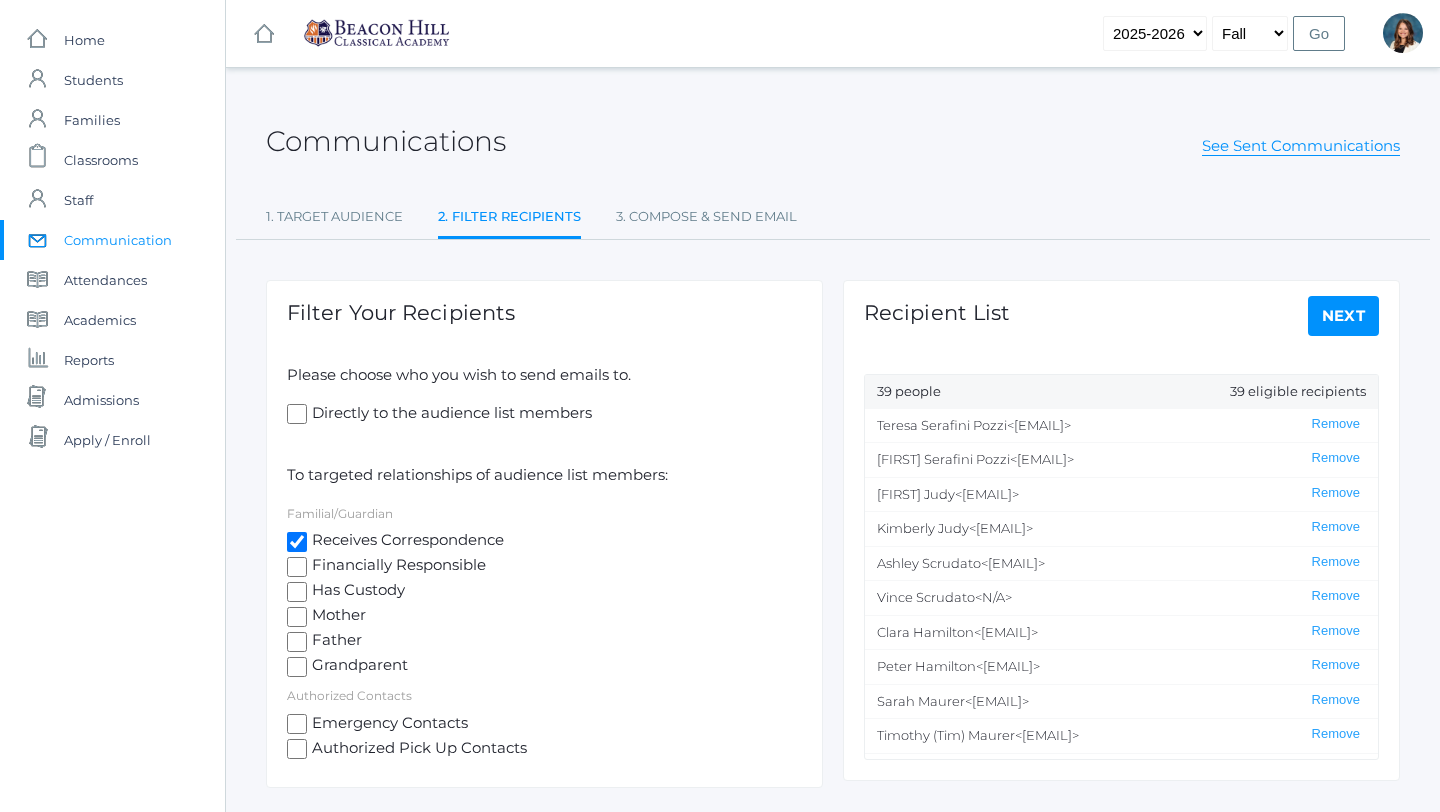drag, startPoint x: 1180, startPoint y: 737, endPoint x: 876, endPoint y: 428, distance: 433.4709 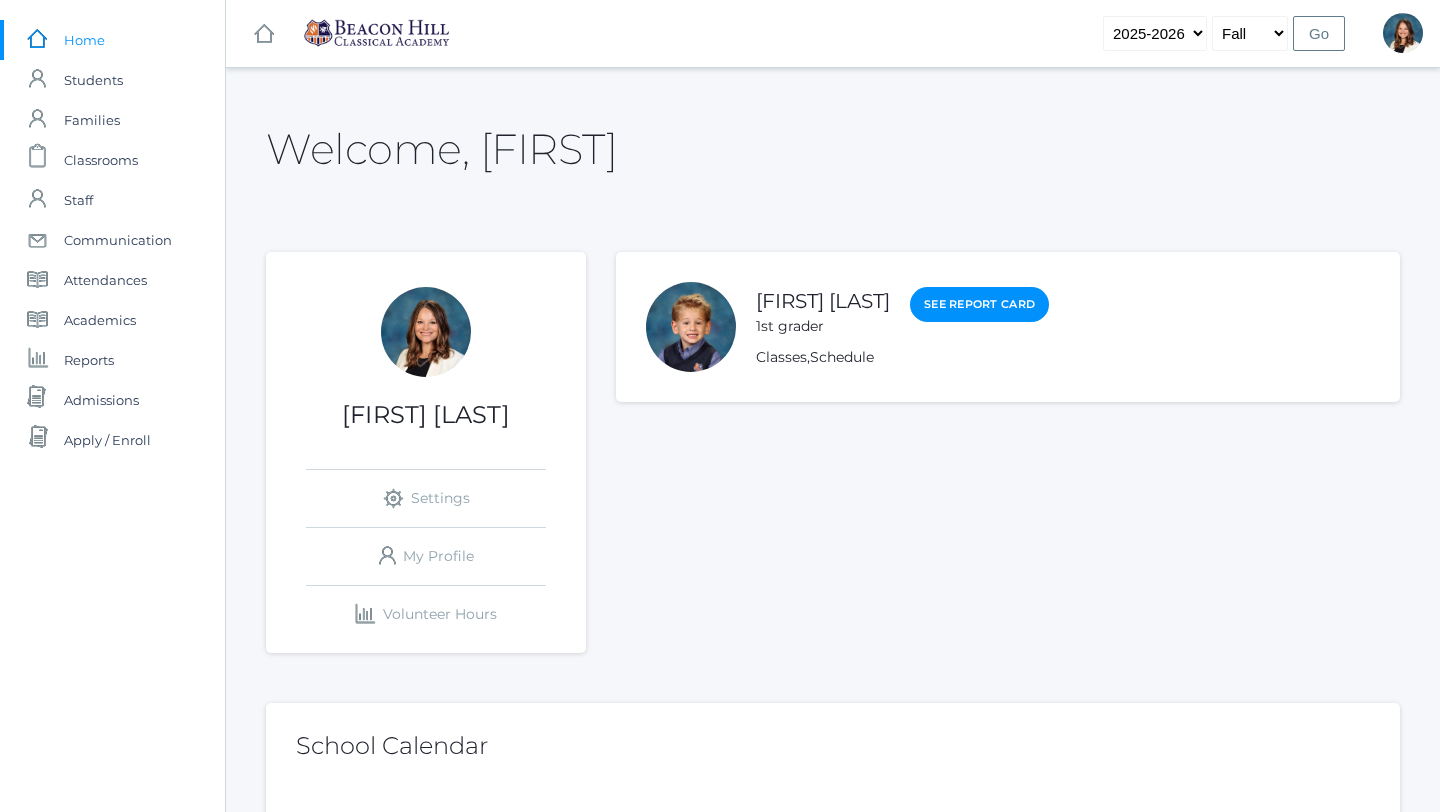 scroll, scrollTop: 0, scrollLeft: 0, axis: both 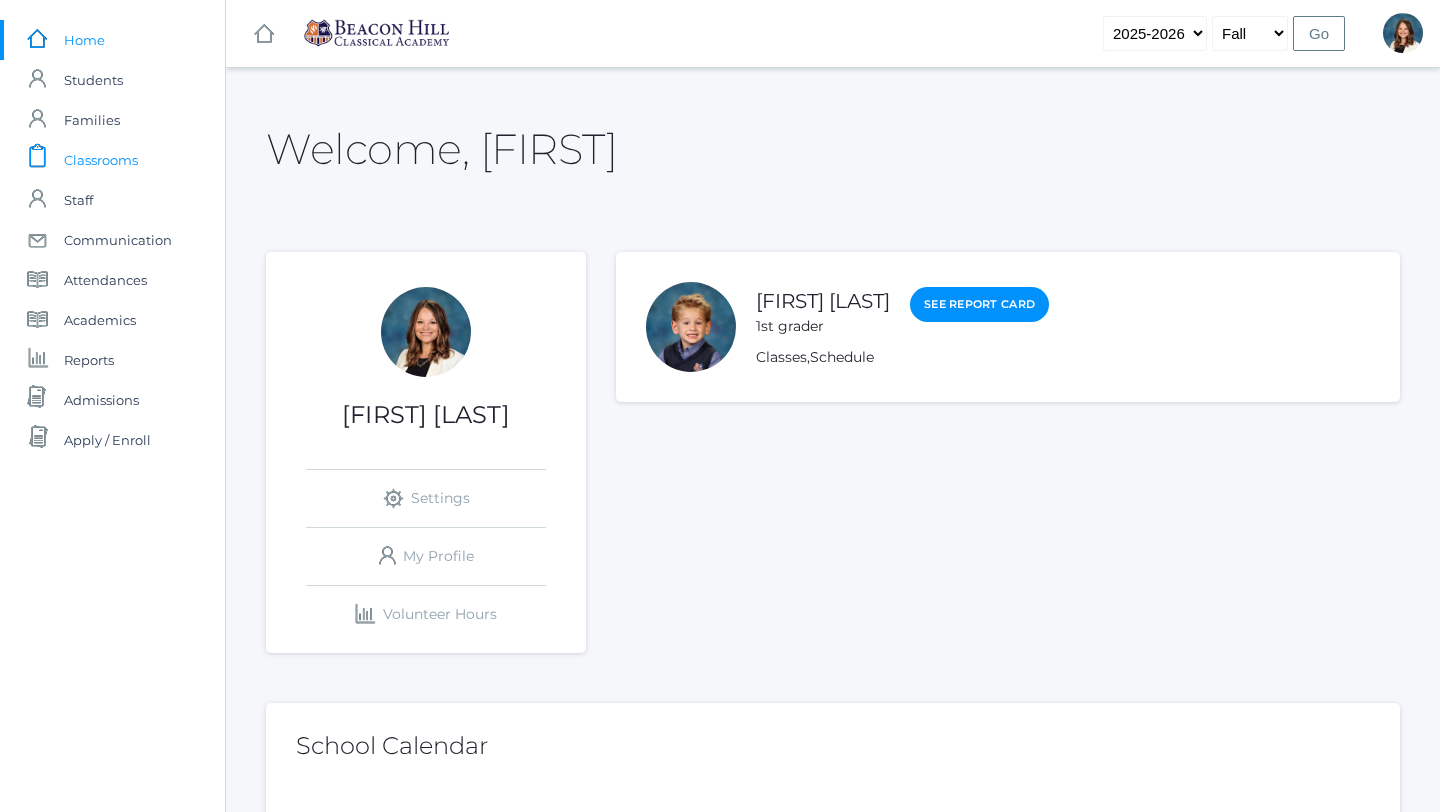 click on "Classrooms" at bounding box center [101, 160] 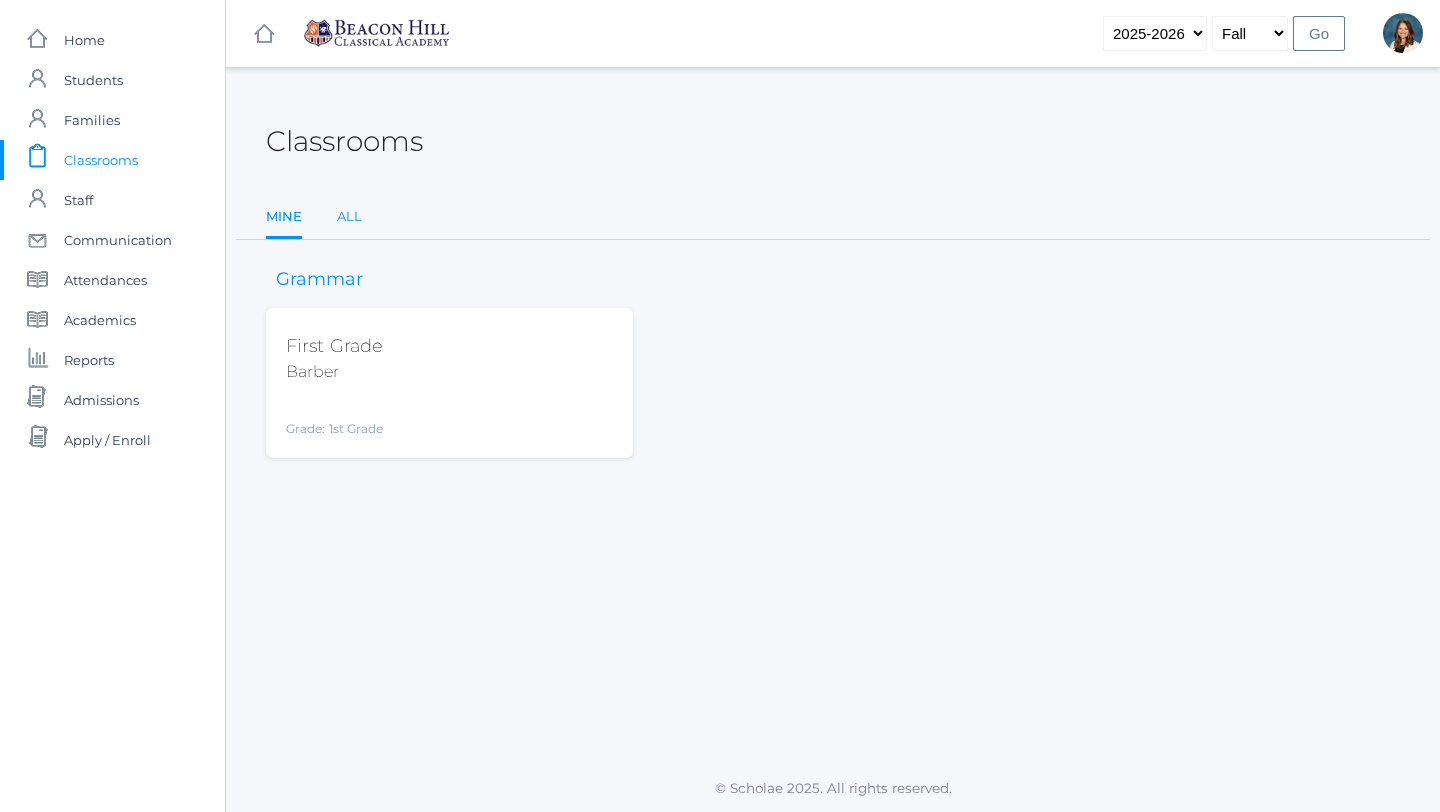 click on "All" at bounding box center [349, 217] 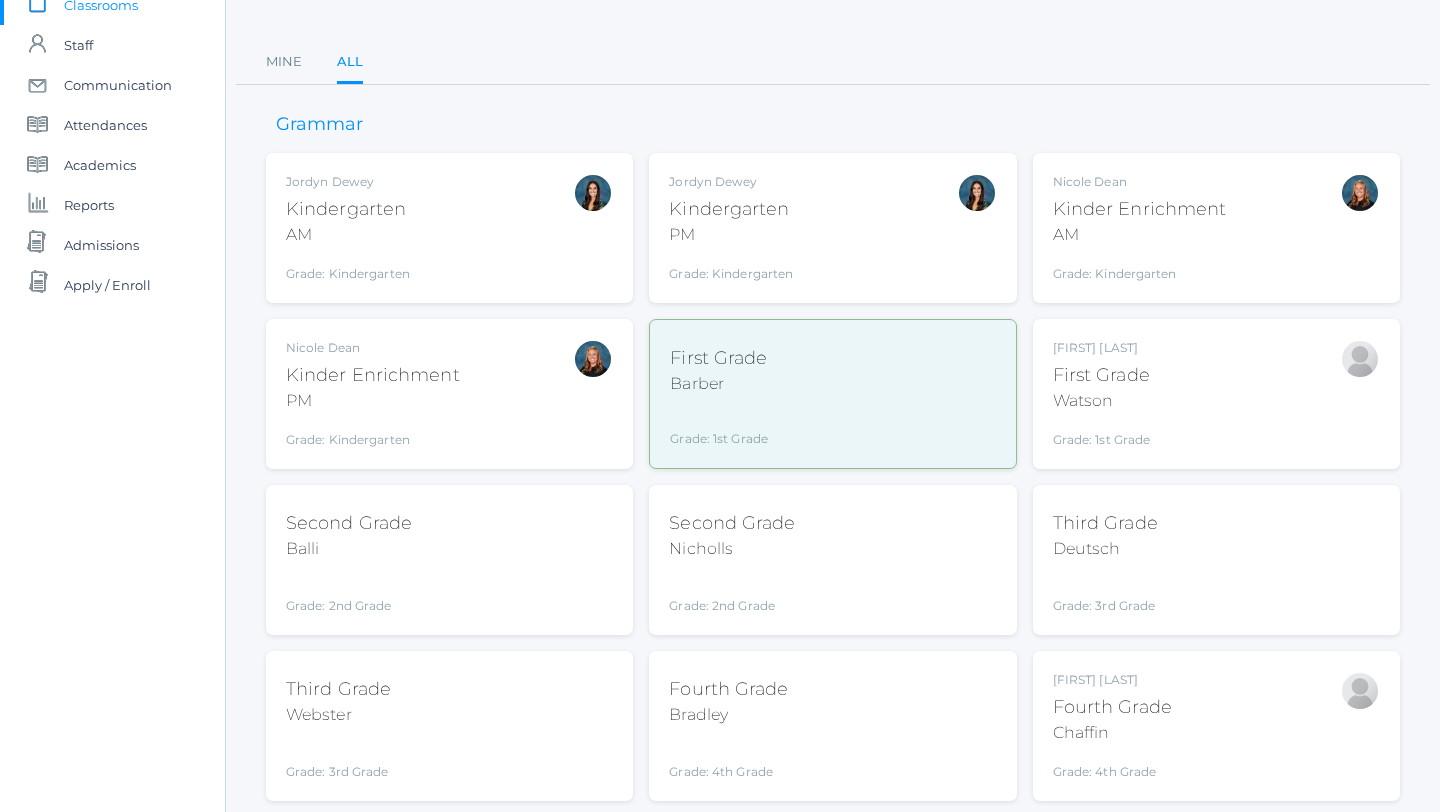 scroll, scrollTop: 164, scrollLeft: 0, axis: vertical 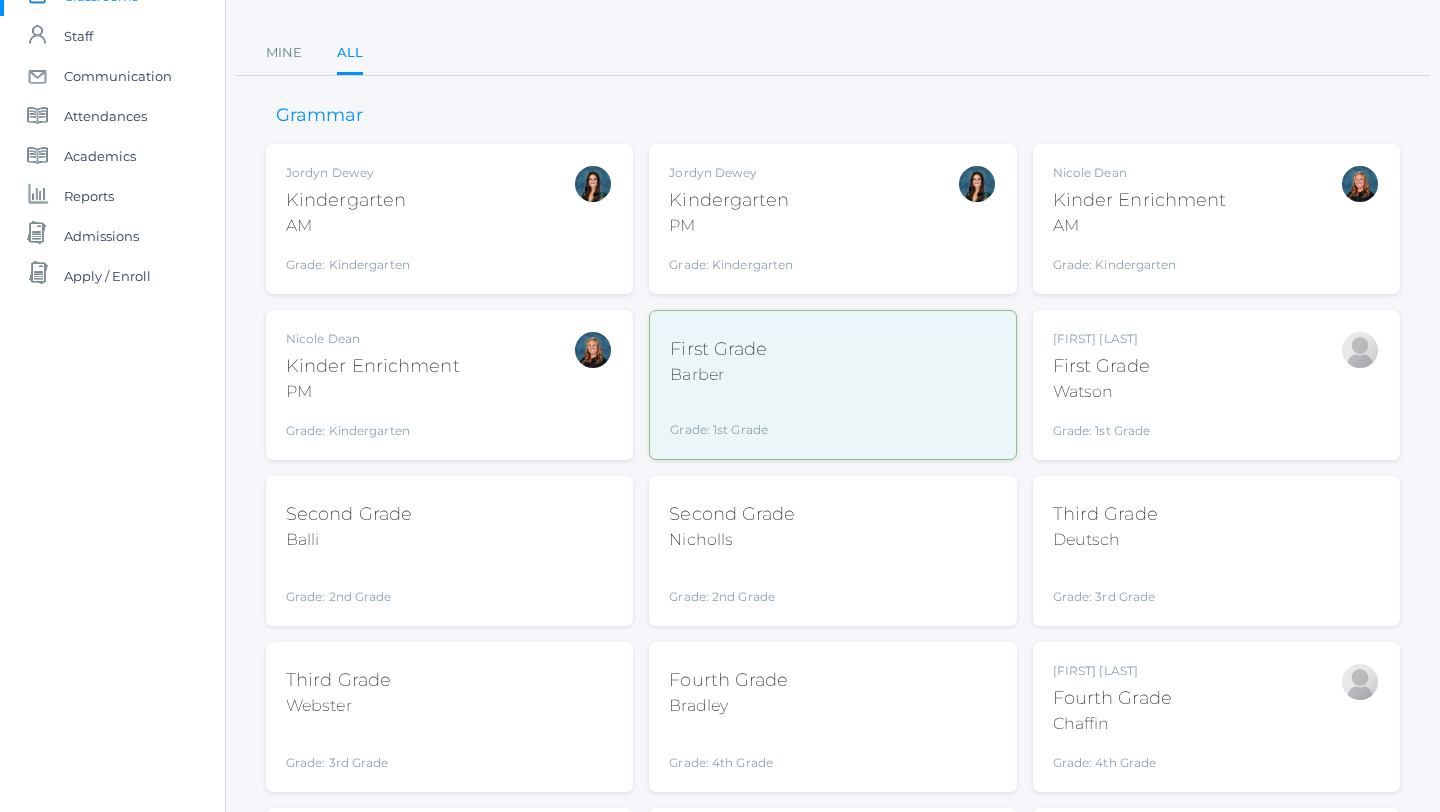 click on "Jordyn Dewey
Kindergarten
PM
Grade: Kindergarten
*KIND" at bounding box center [832, 219] 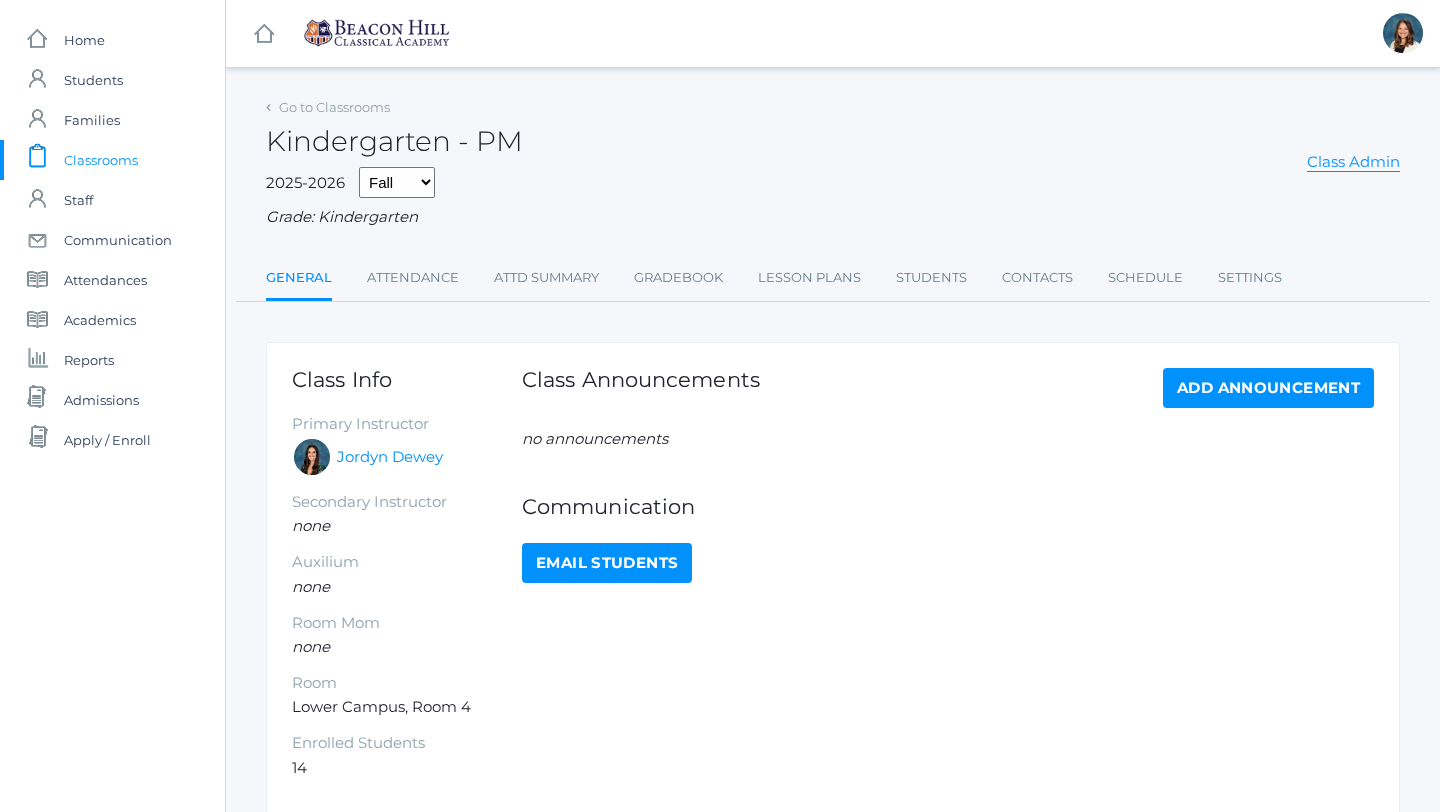 scroll, scrollTop: 0, scrollLeft: 0, axis: both 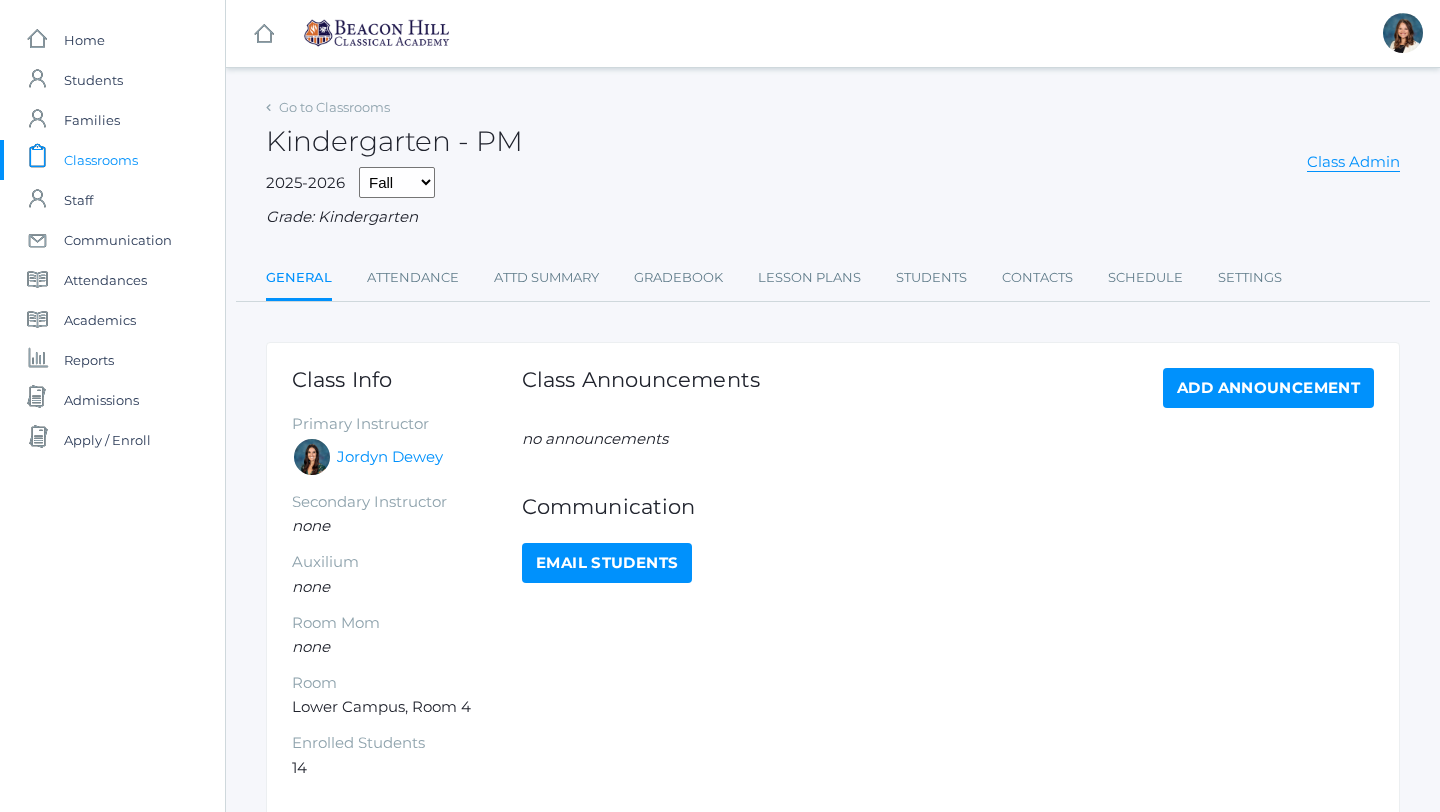click on "Email Students" at bounding box center [607, 563] 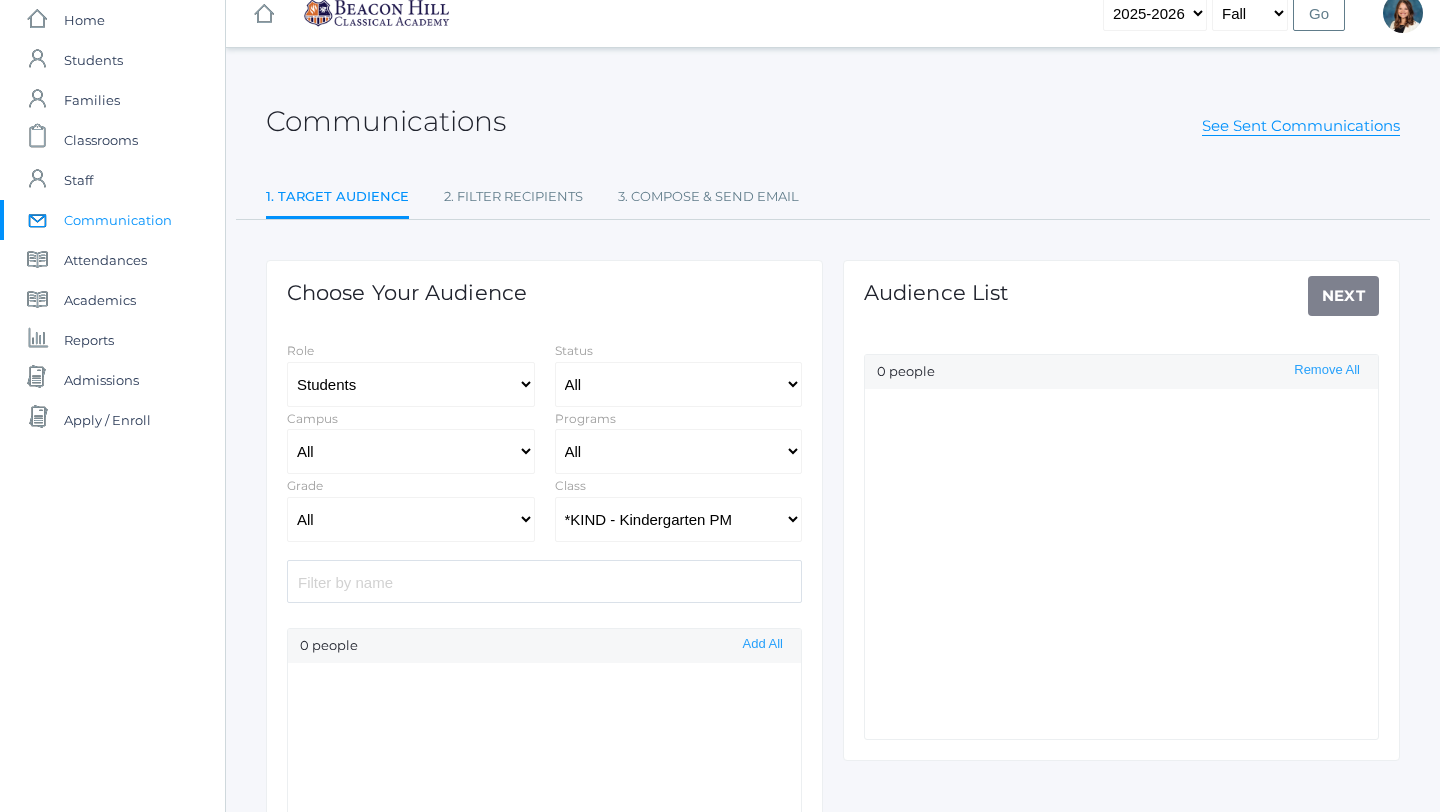 select on "Enrolled" 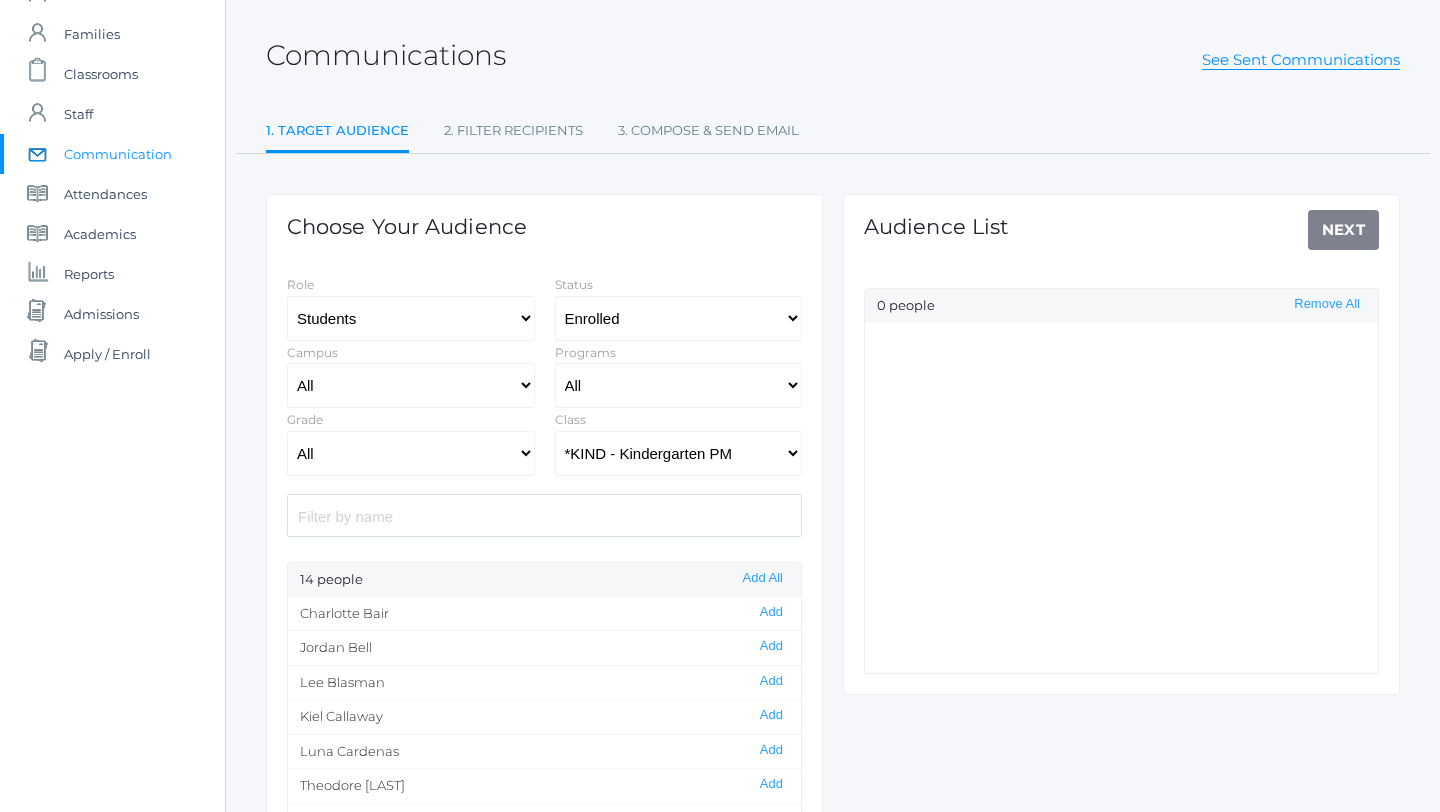 scroll, scrollTop: 113, scrollLeft: 0, axis: vertical 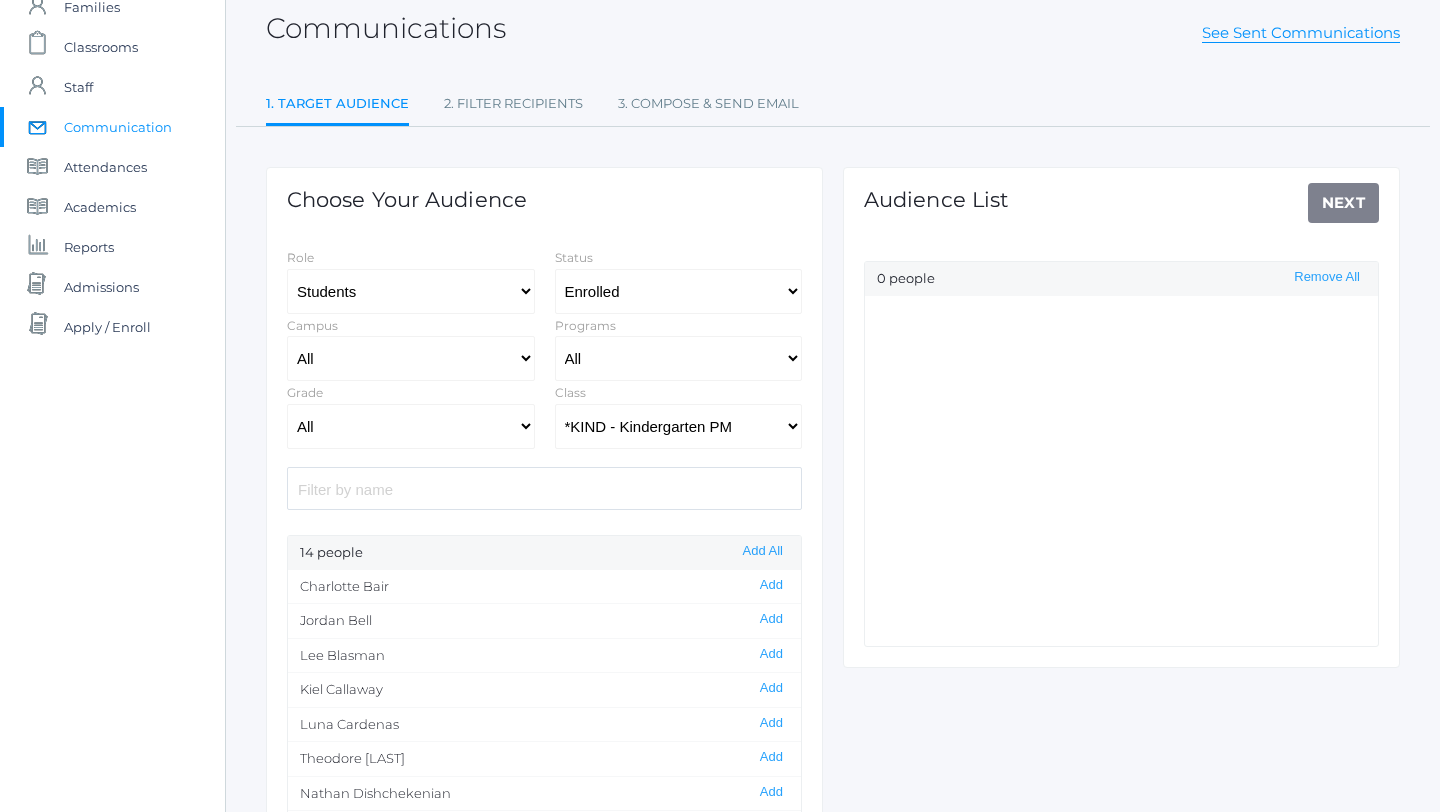 click on "14   people Add All" 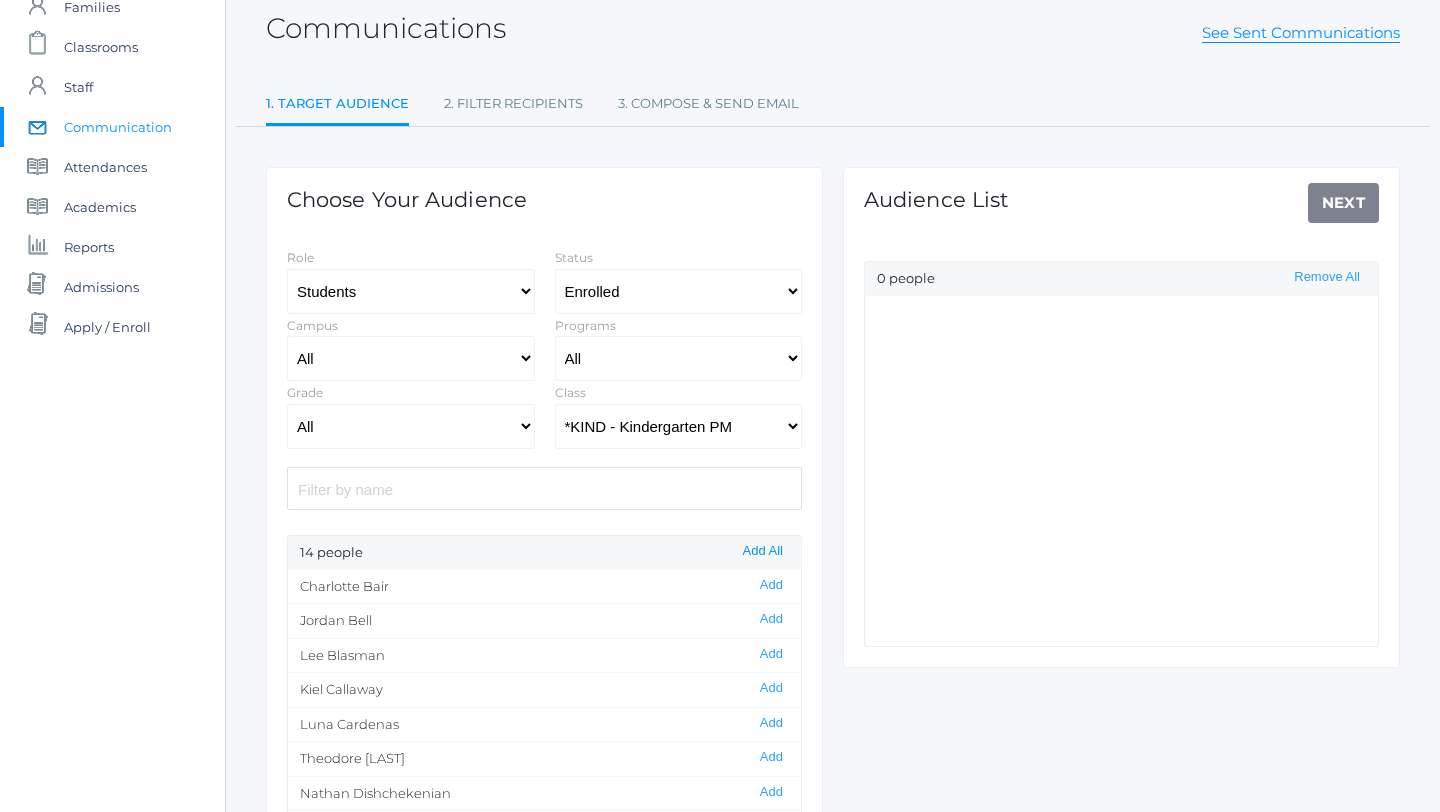 click on "Add All" 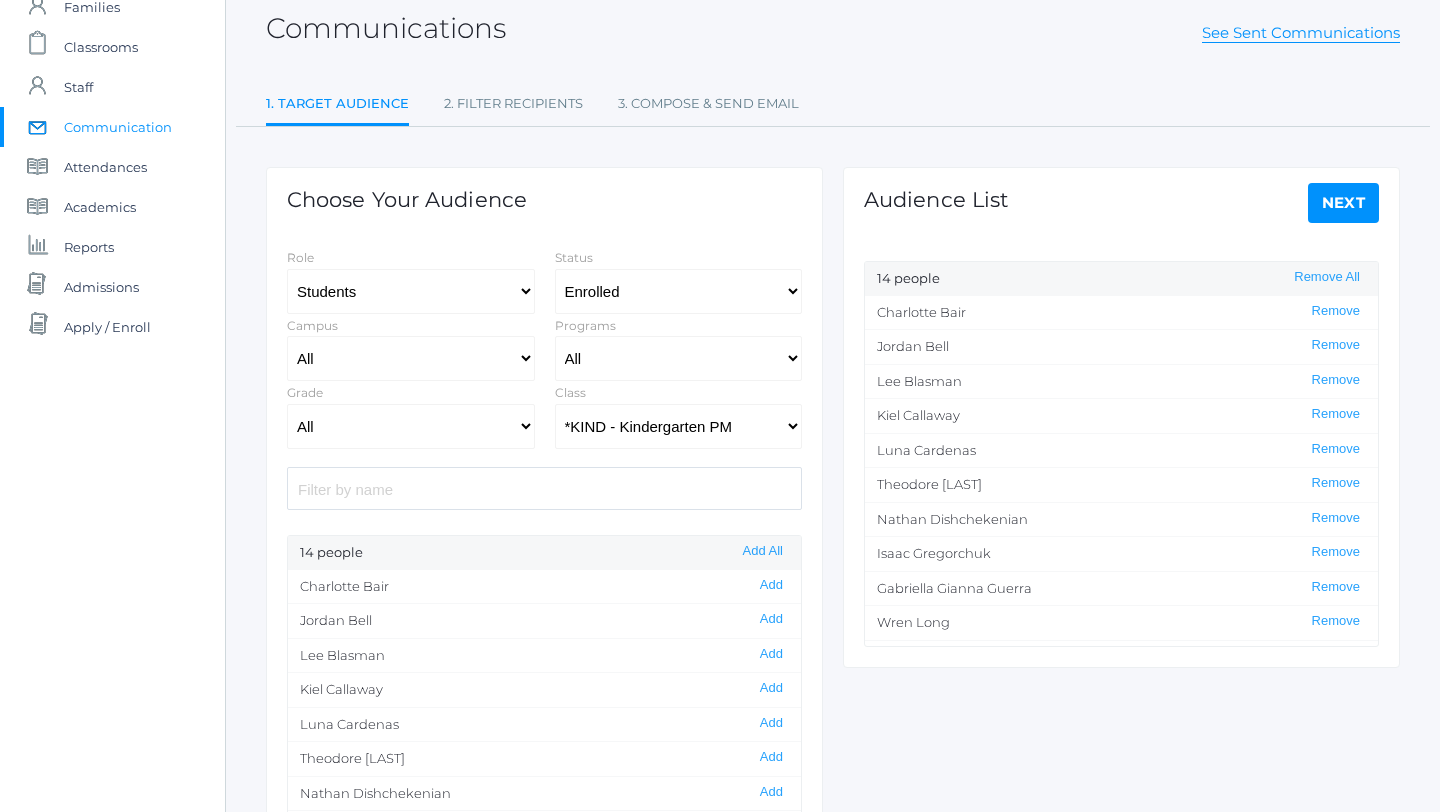 click on "Next" 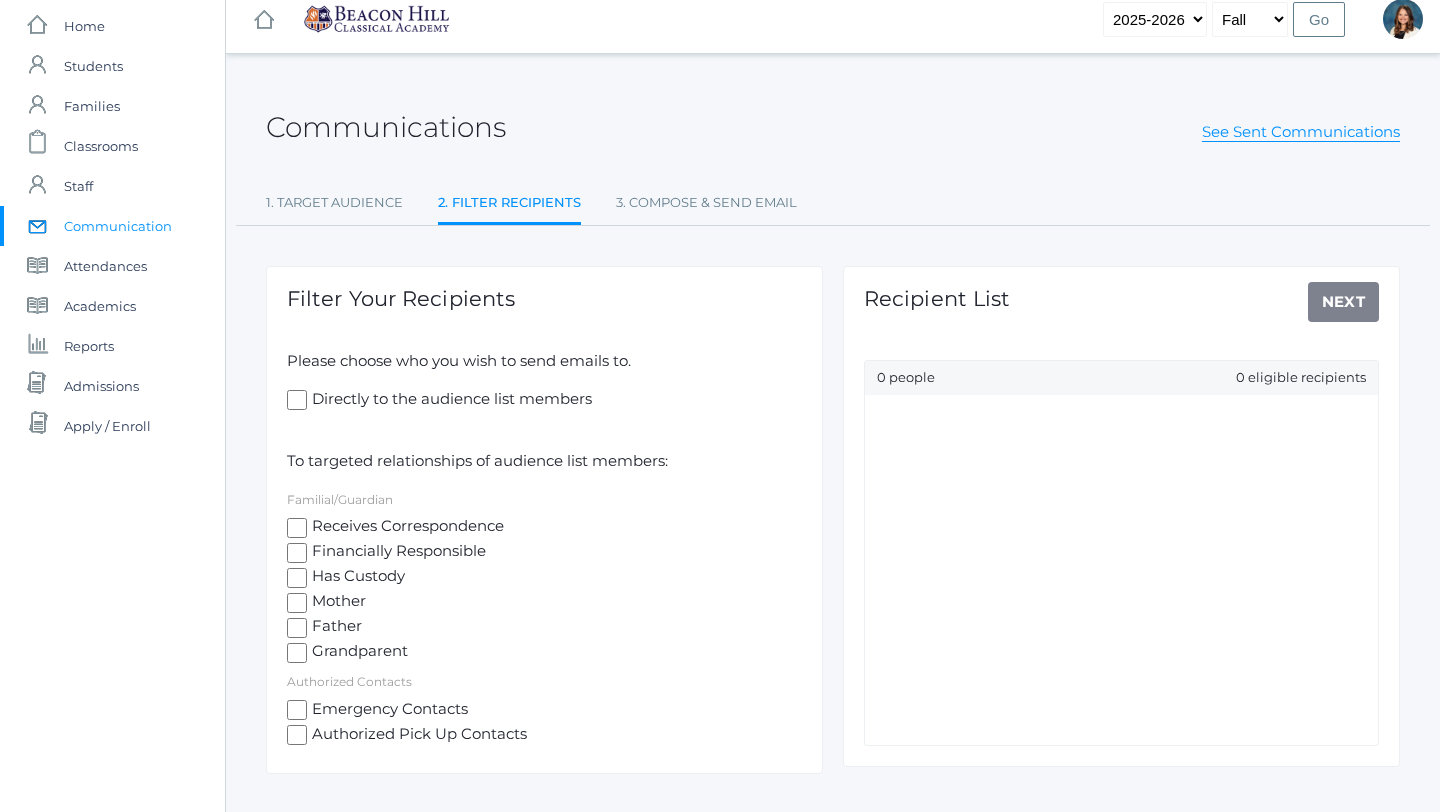 scroll, scrollTop: 15, scrollLeft: 0, axis: vertical 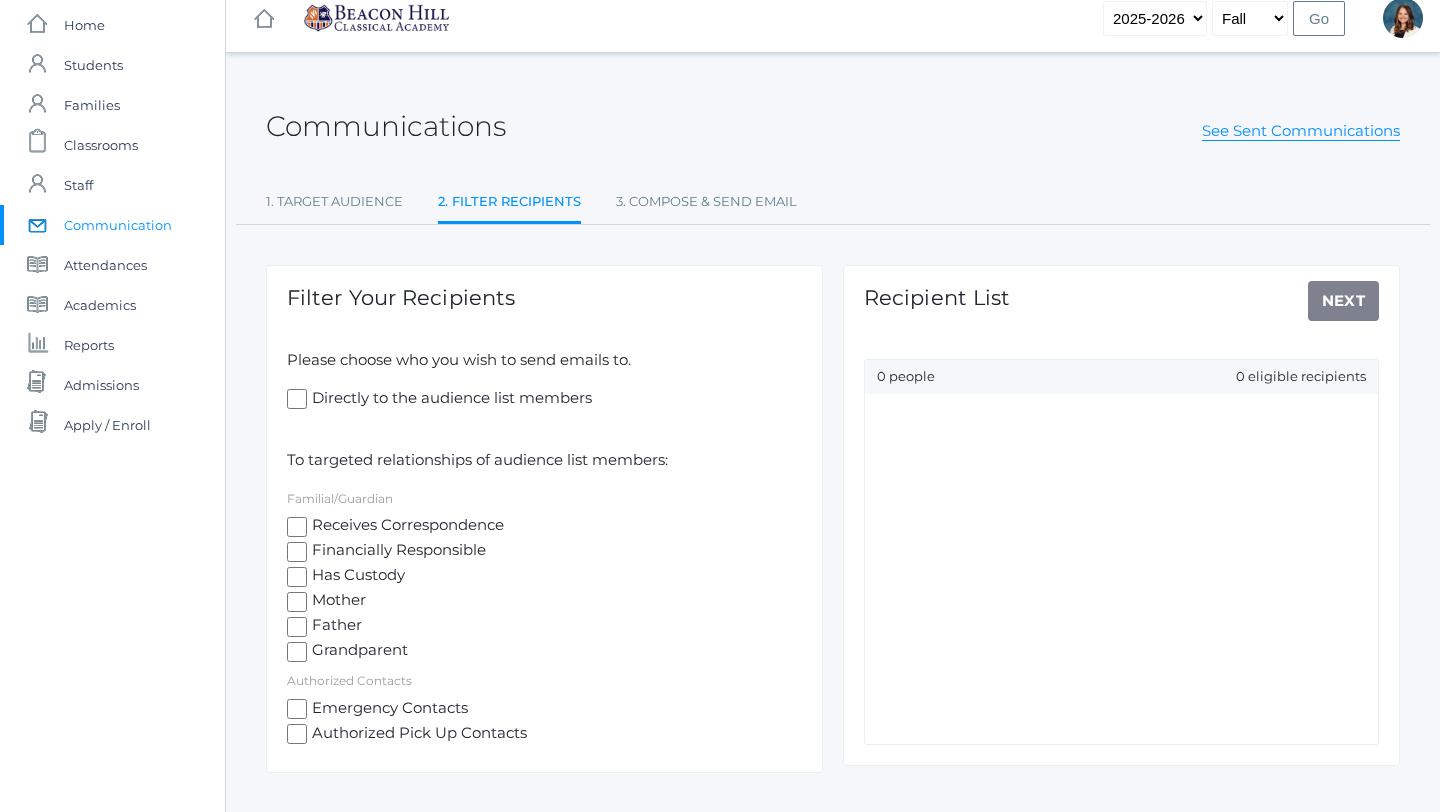 click on "Receives Correspondence" 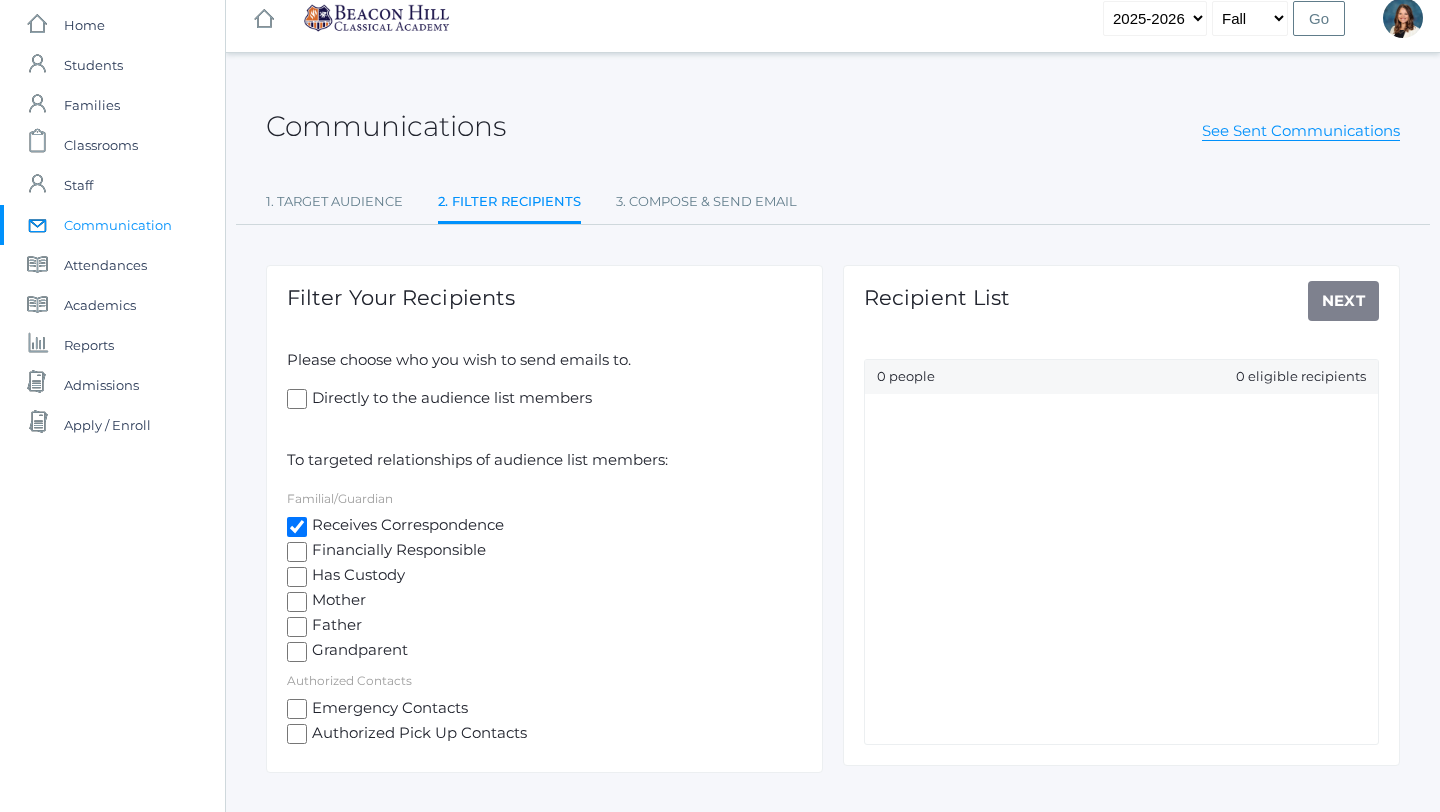 checkbox on "true" 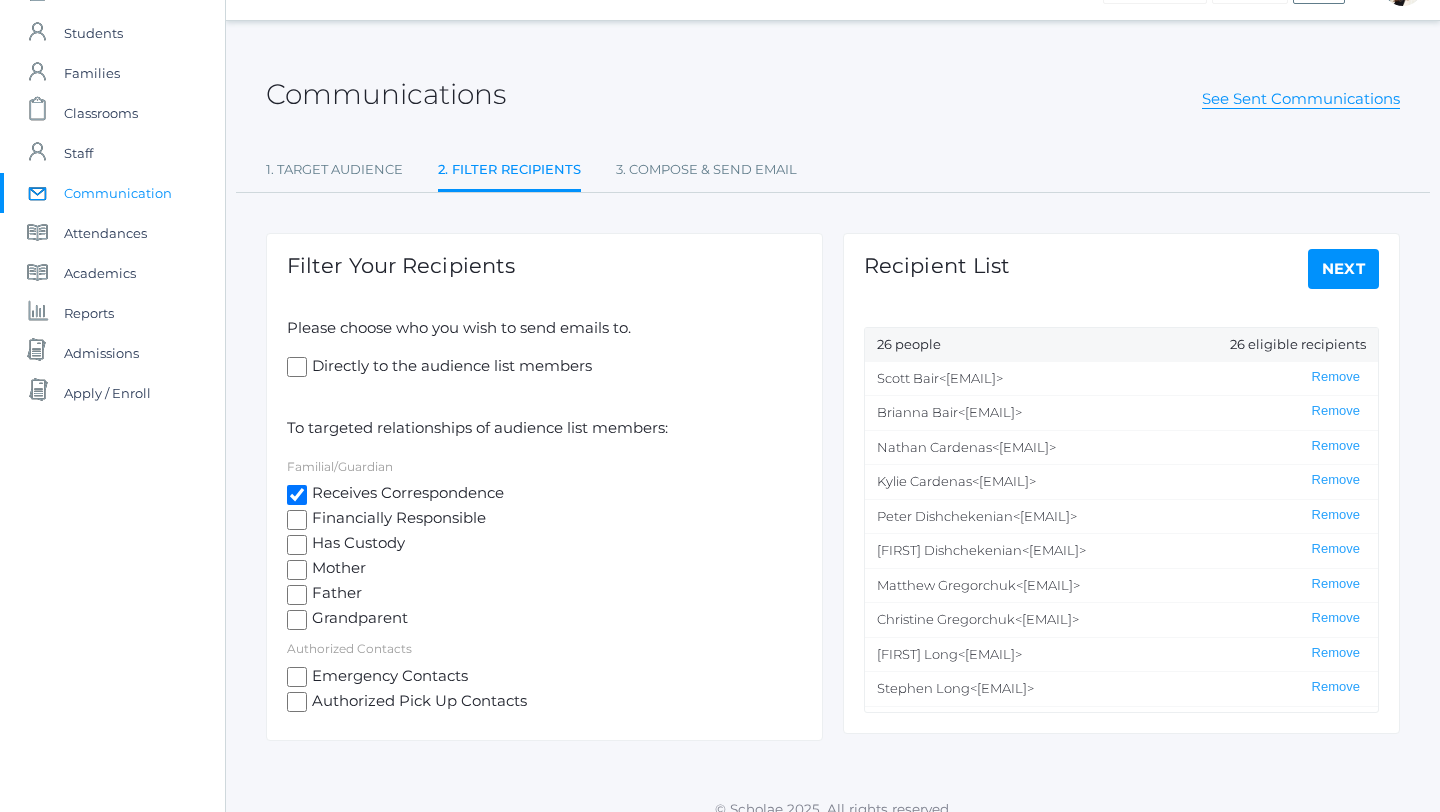 scroll, scrollTop: 68, scrollLeft: 0, axis: vertical 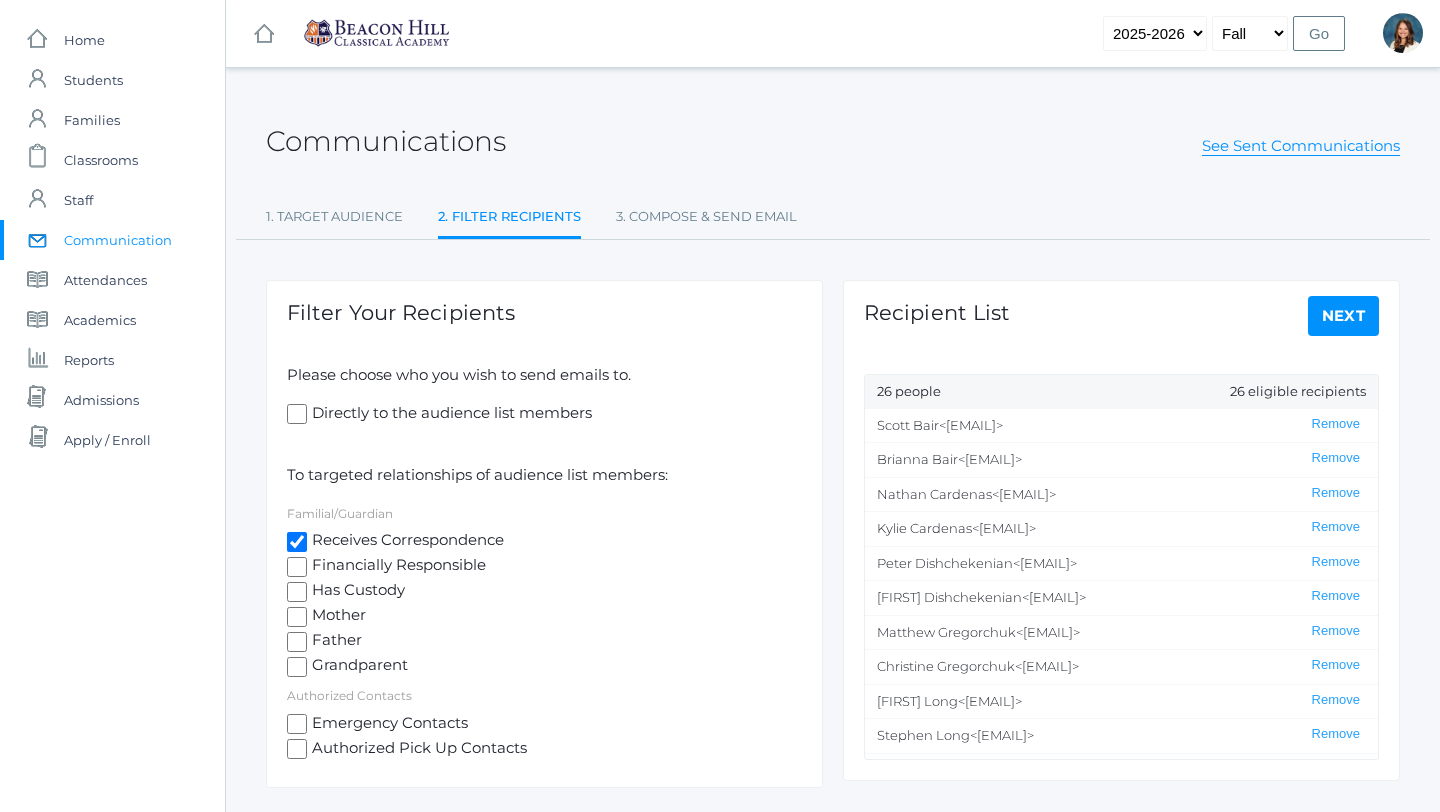 drag, startPoint x: 1161, startPoint y: 668, endPoint x: 869, endPoint y: 431, distance: 376.07578 